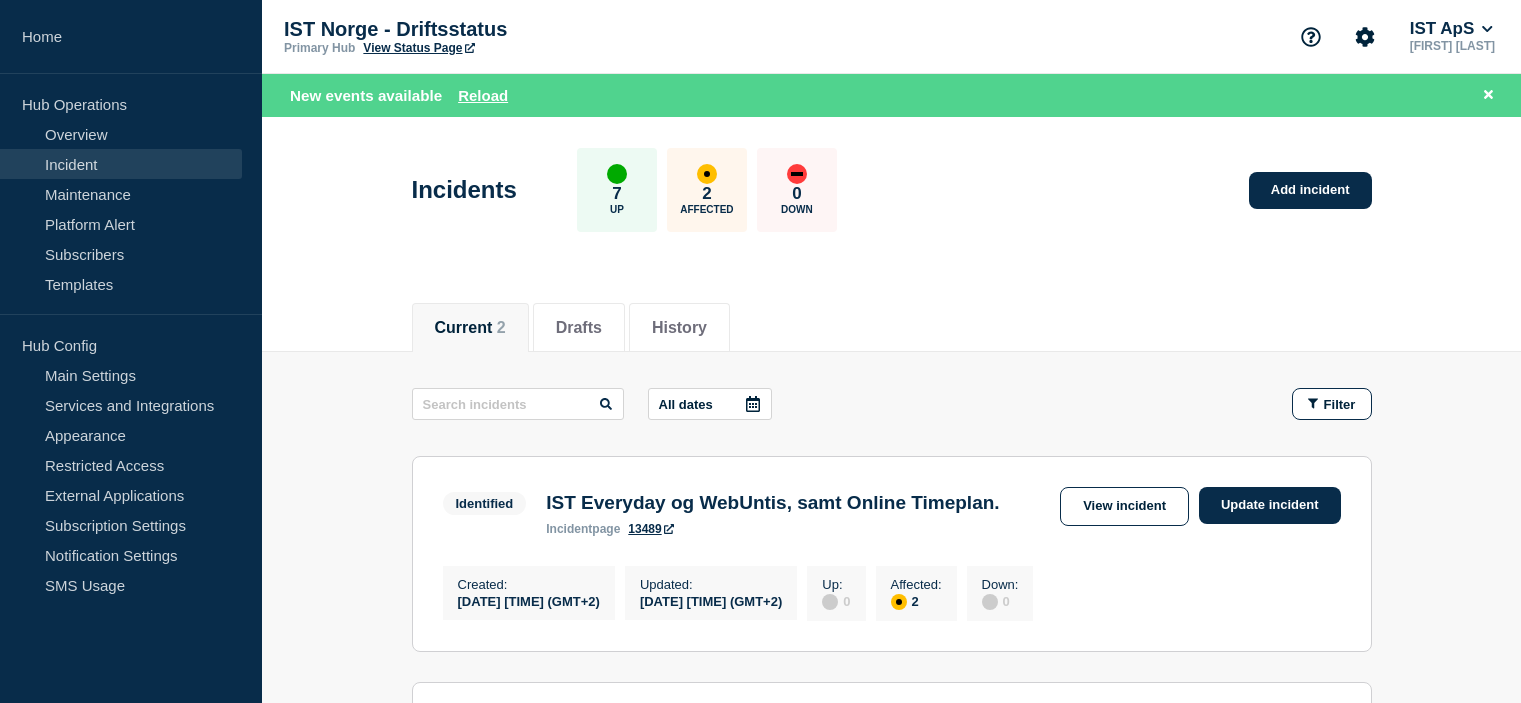 scroll, scrollTop: 67, scrollLeft: 0, axis: vertical 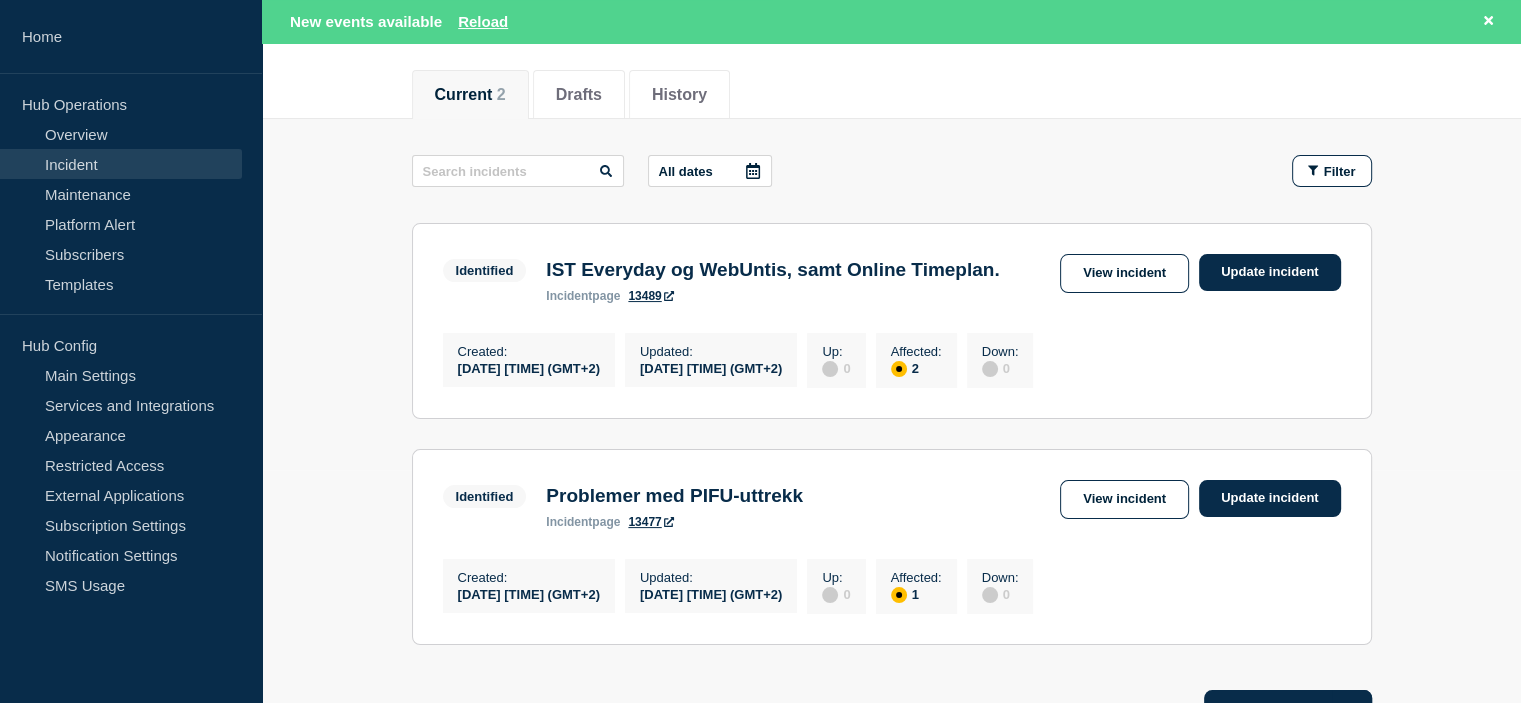 click on "IST Everyday og WebUntis, samt Online Timeplan." at bounding box center [772, 270] 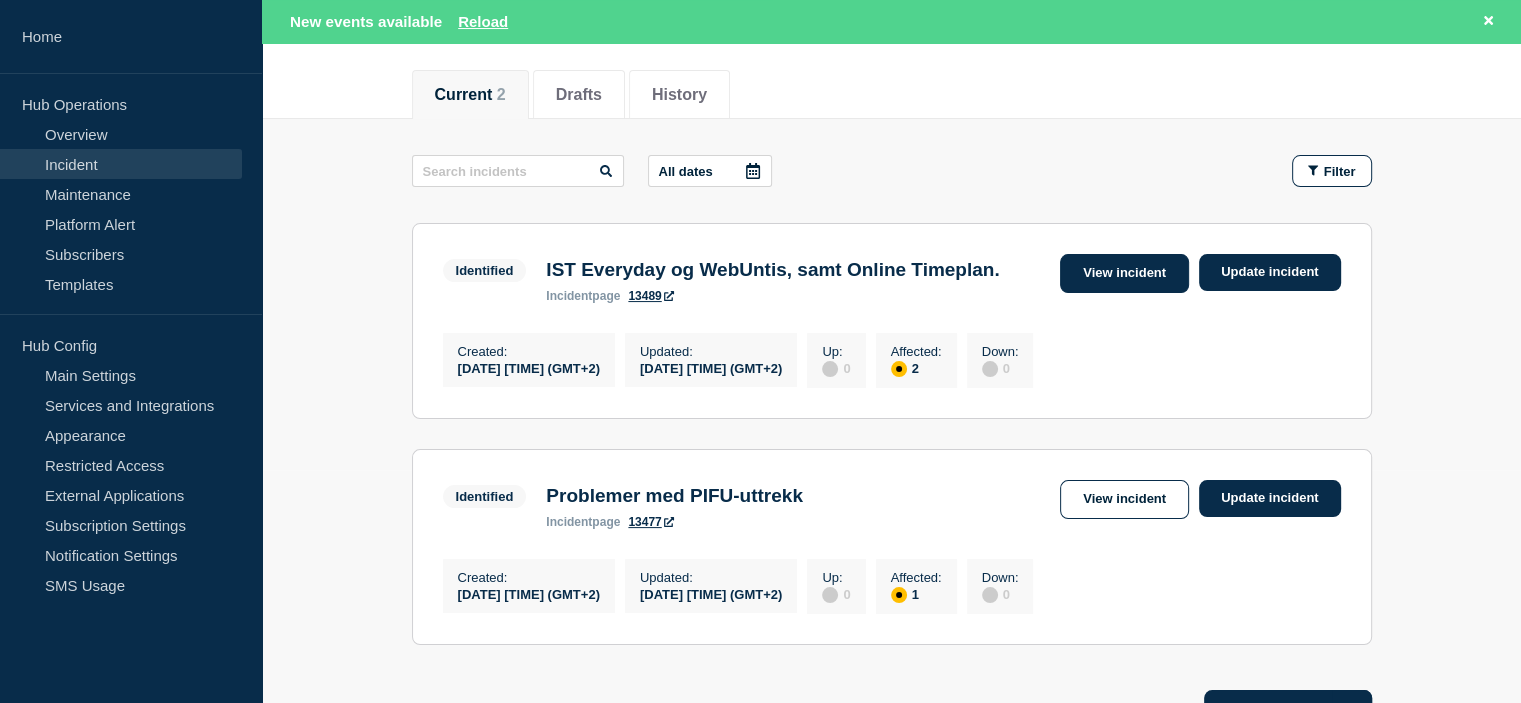 click on "View incident" at bounding box center [1124, 273] 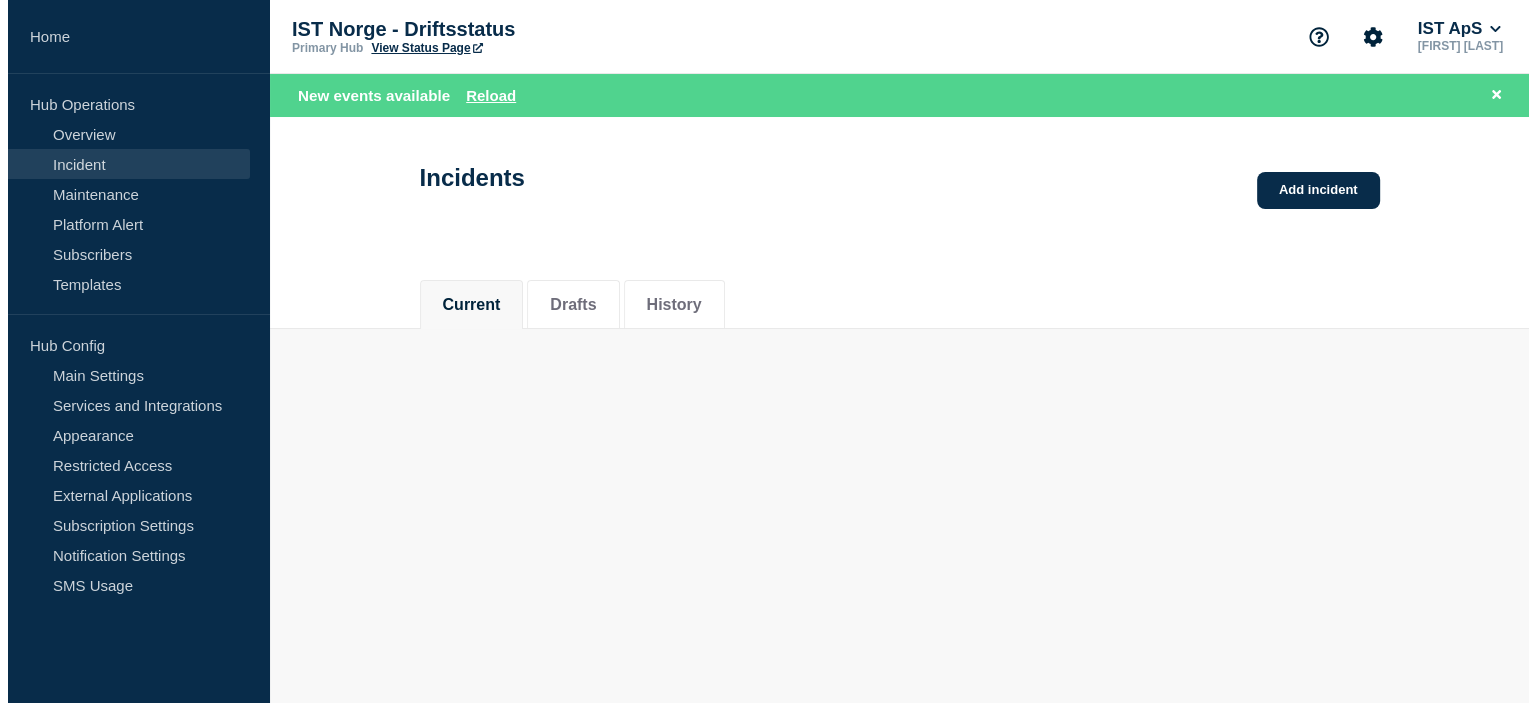 scroll, scrollTop: 0, scrollLeft: 0, axis: both 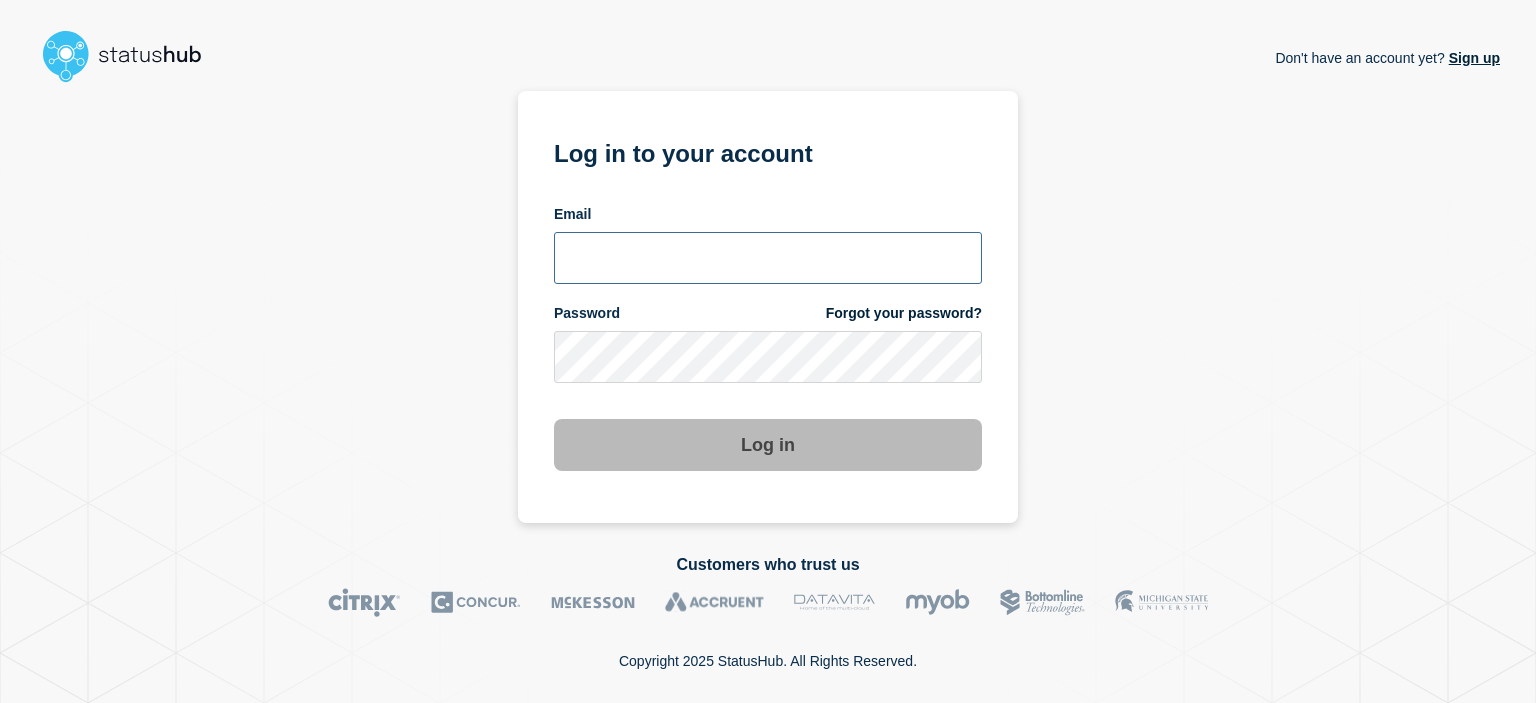 type on "camilla.almvik@ist.com" 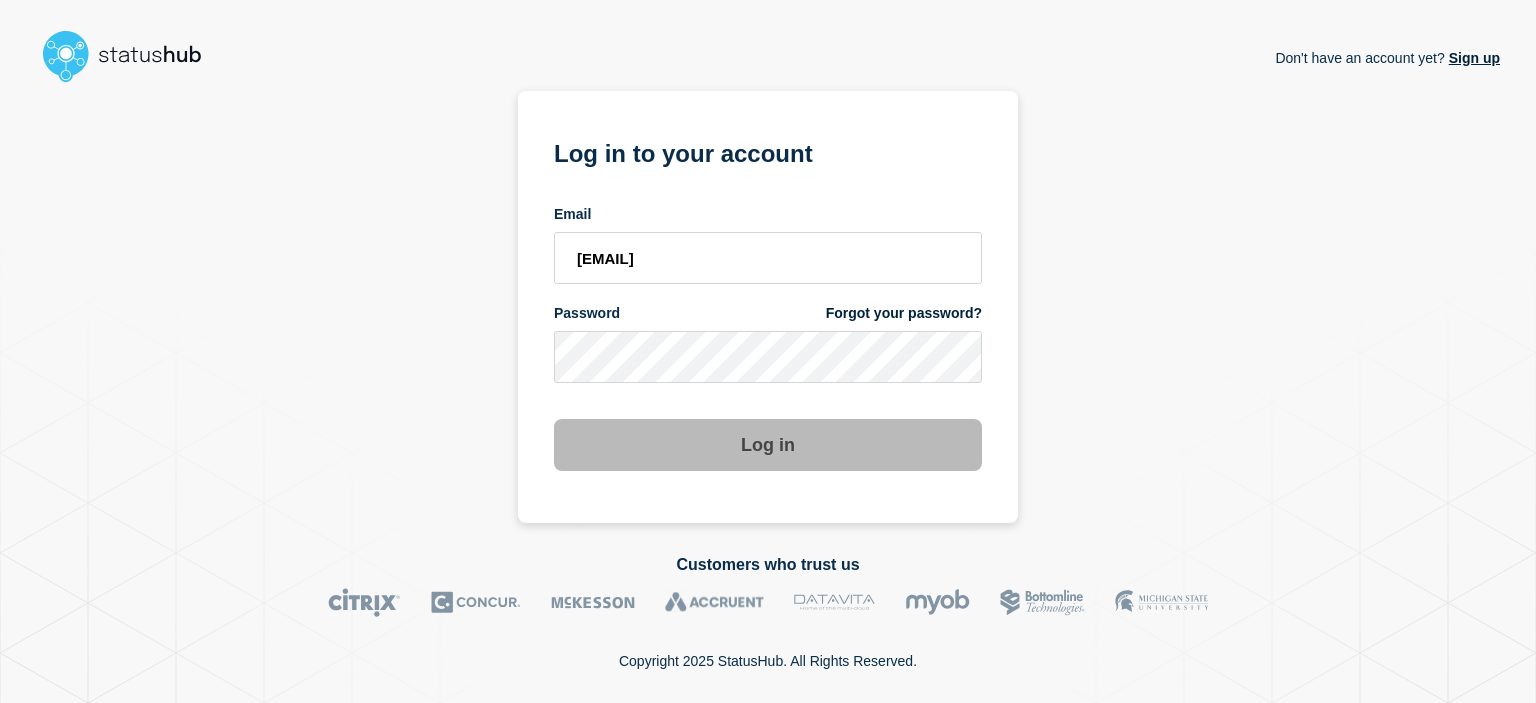 click on "Log in" at bounding box center [768, 445] 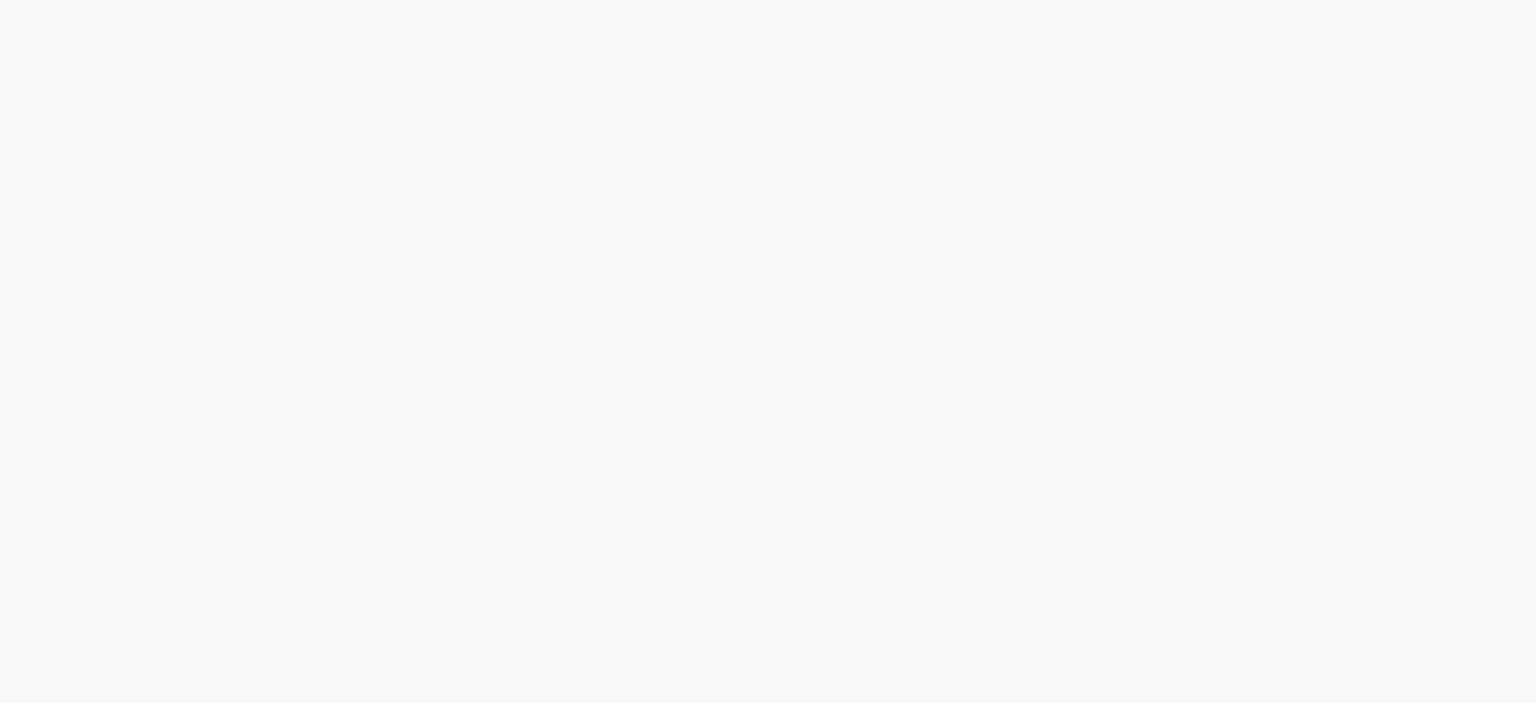 scroll, scrollTop: 0, scrollLeft: 0, axis: both 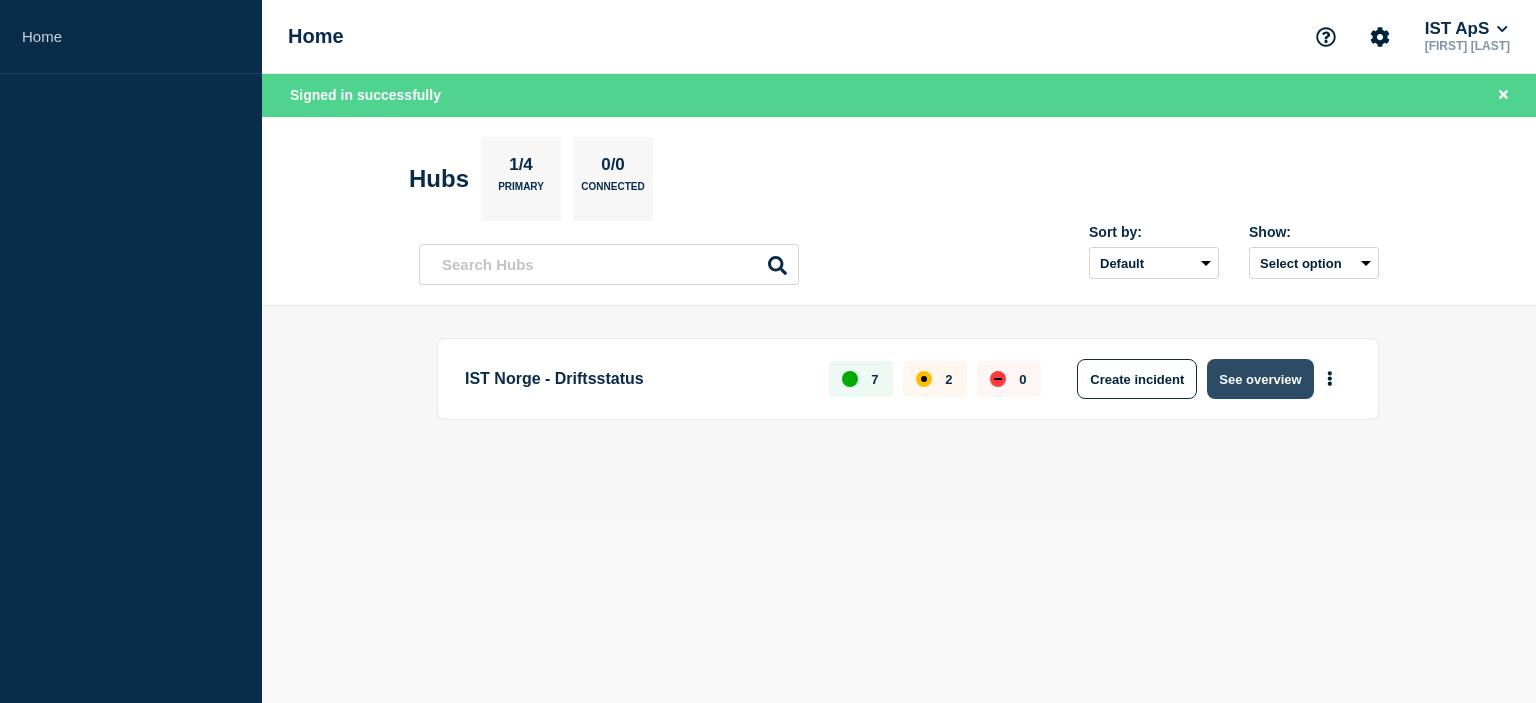 click on "See overview" at bounding box center (1260, 379) 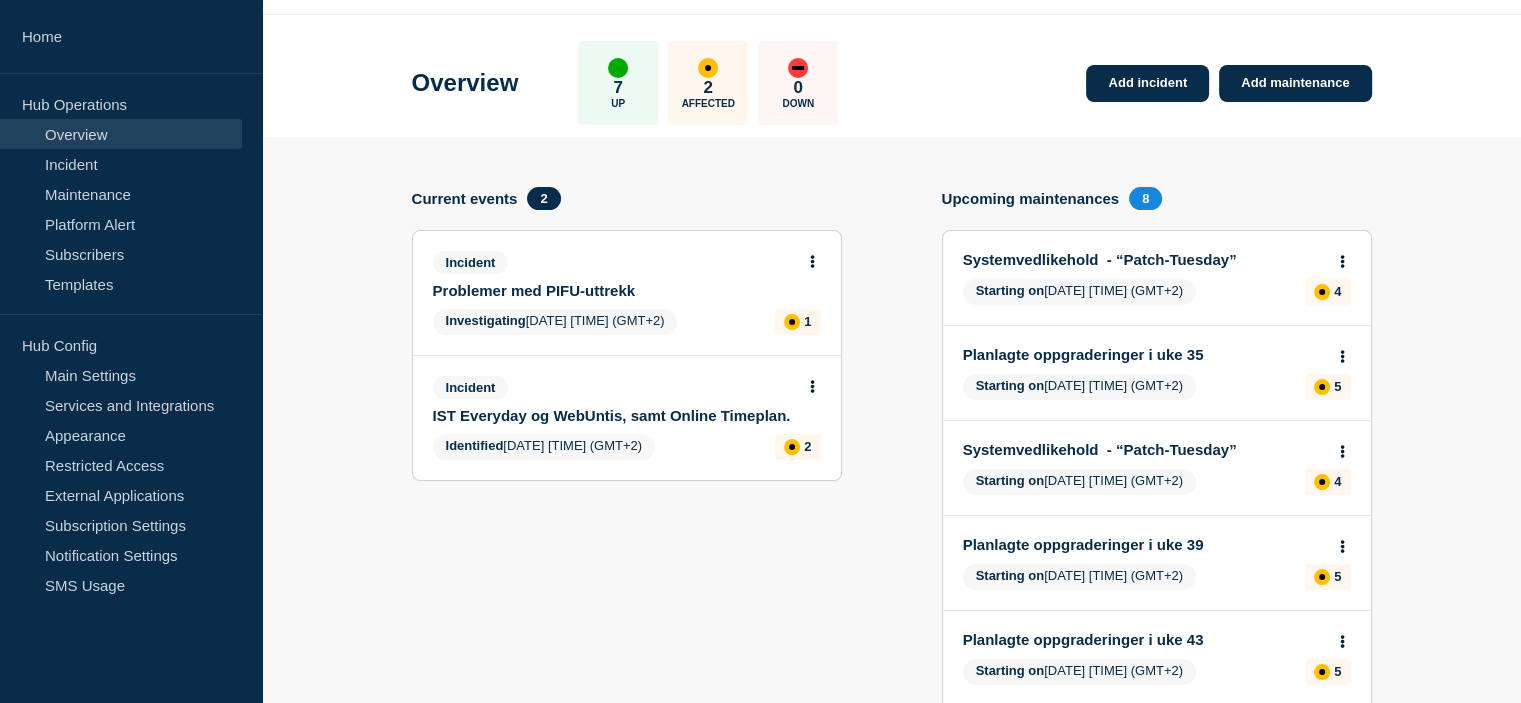 scroll, scrollTop: 66, scrollLeft: 0, axis: vertical 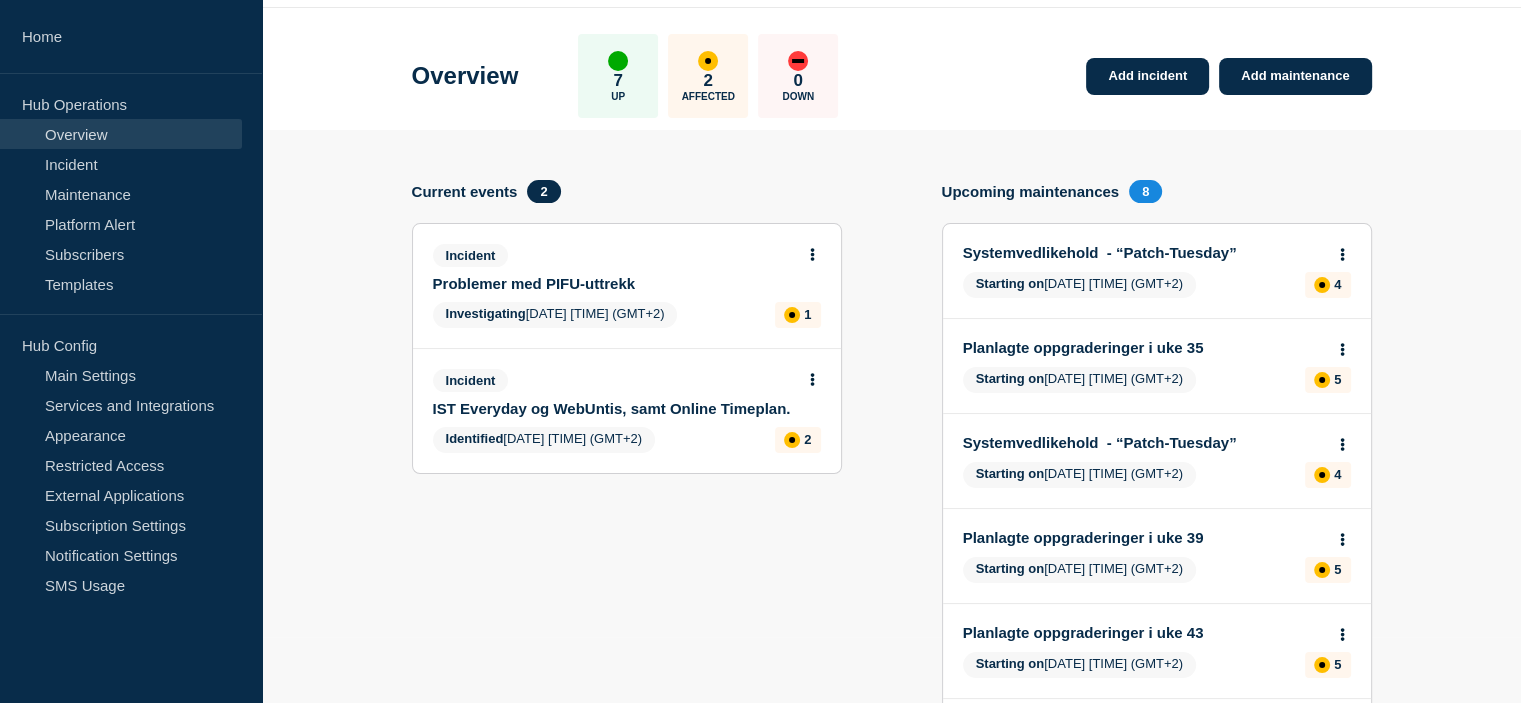 click on "Problemer med PIFU-uttrekk" at bounding box center (613, 283) 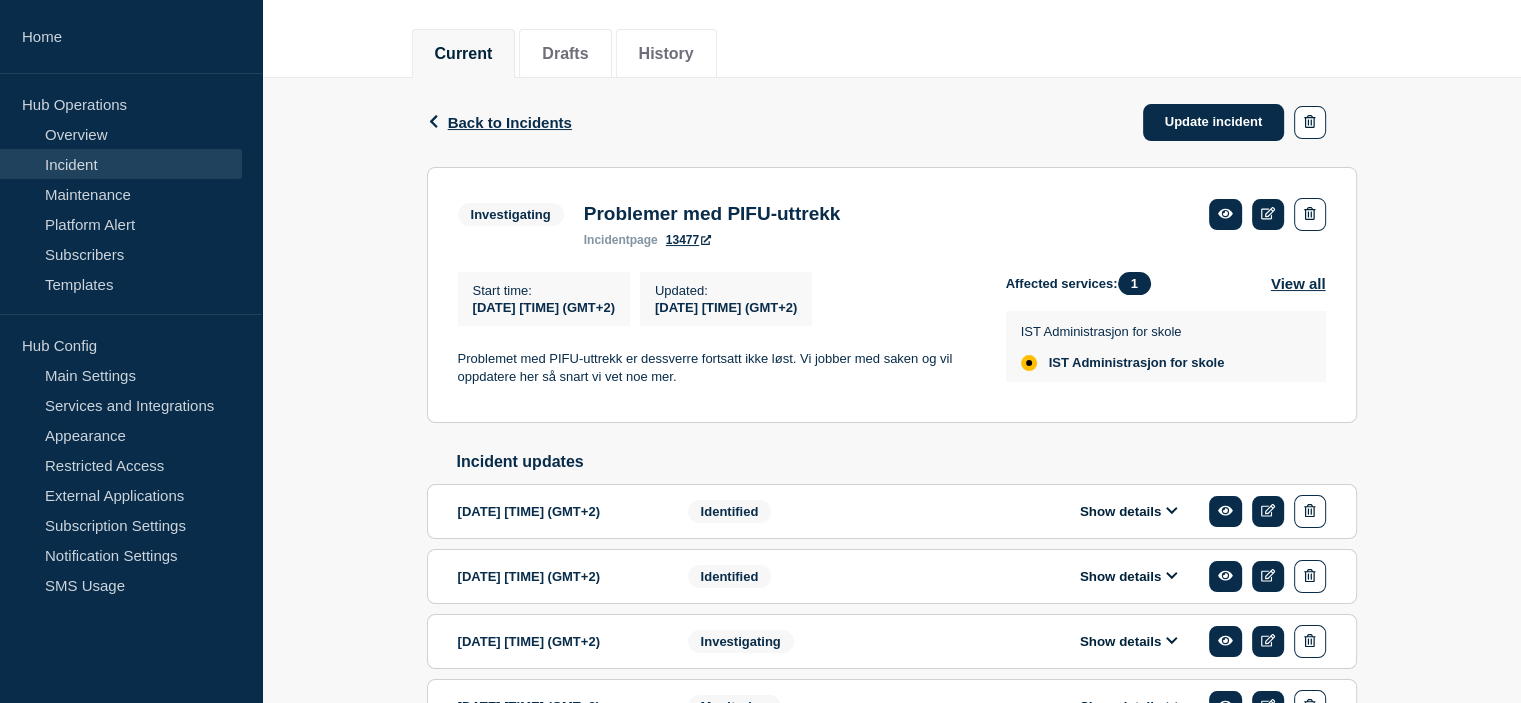 scroll, scrollTop: 266, scrollLeft: 0, axis: vertical 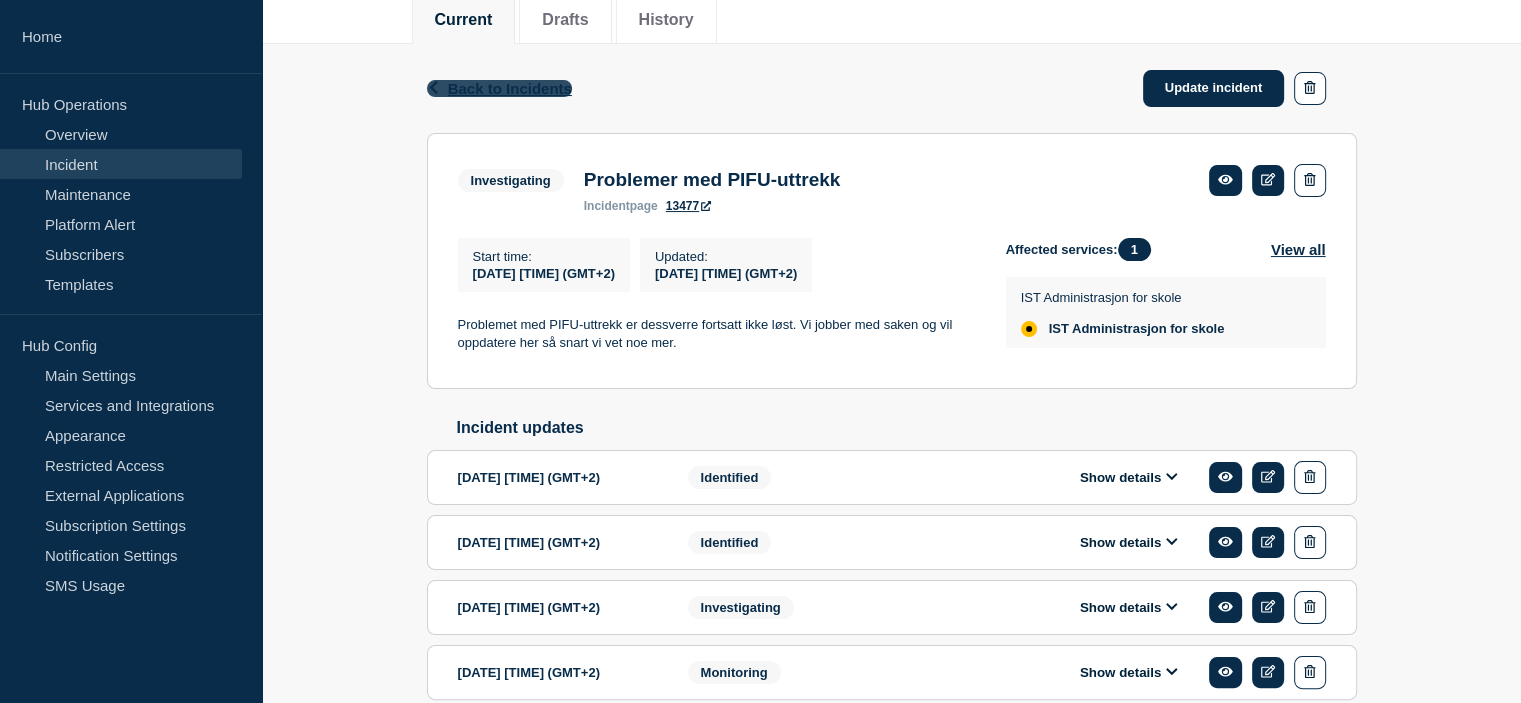 click 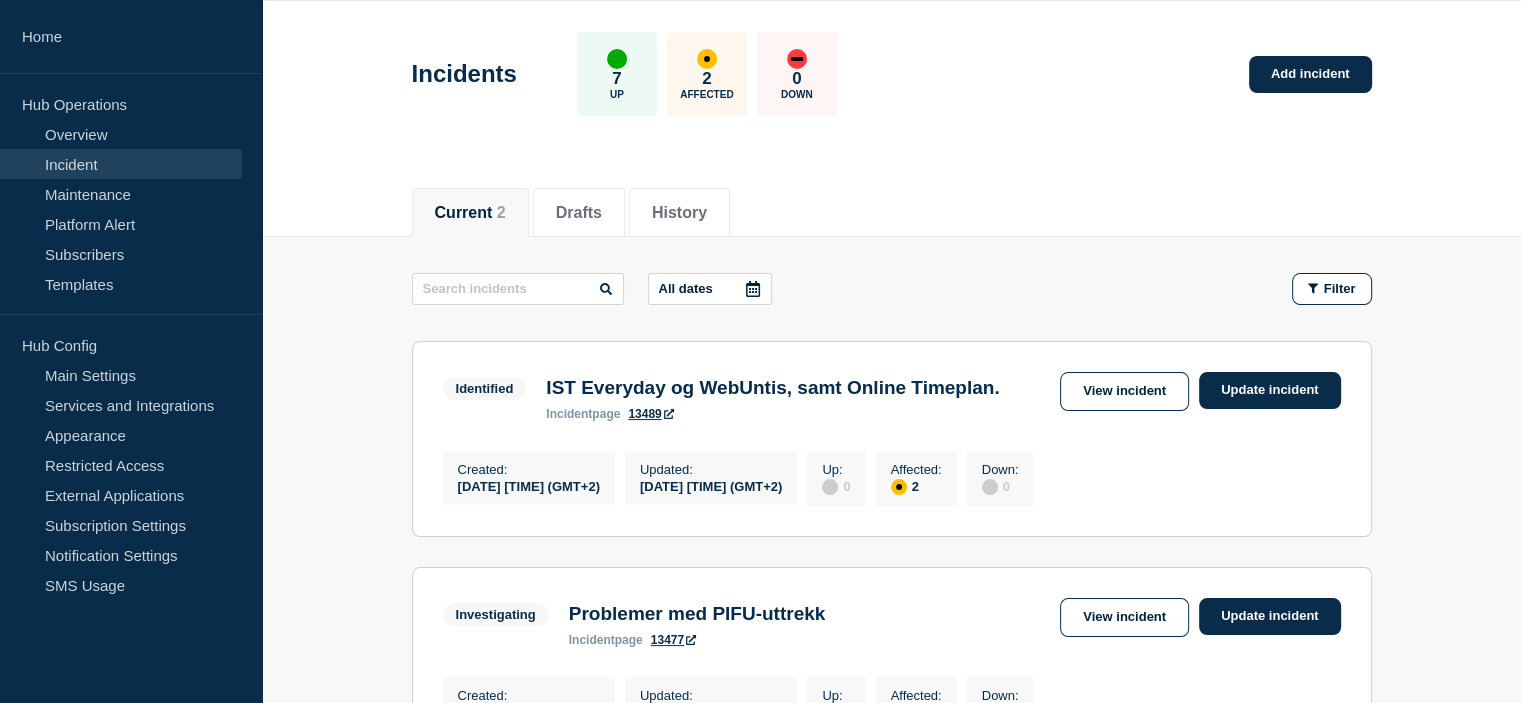 scroll, scrollTop: 200, scrollLeft: 0, axis: vertical 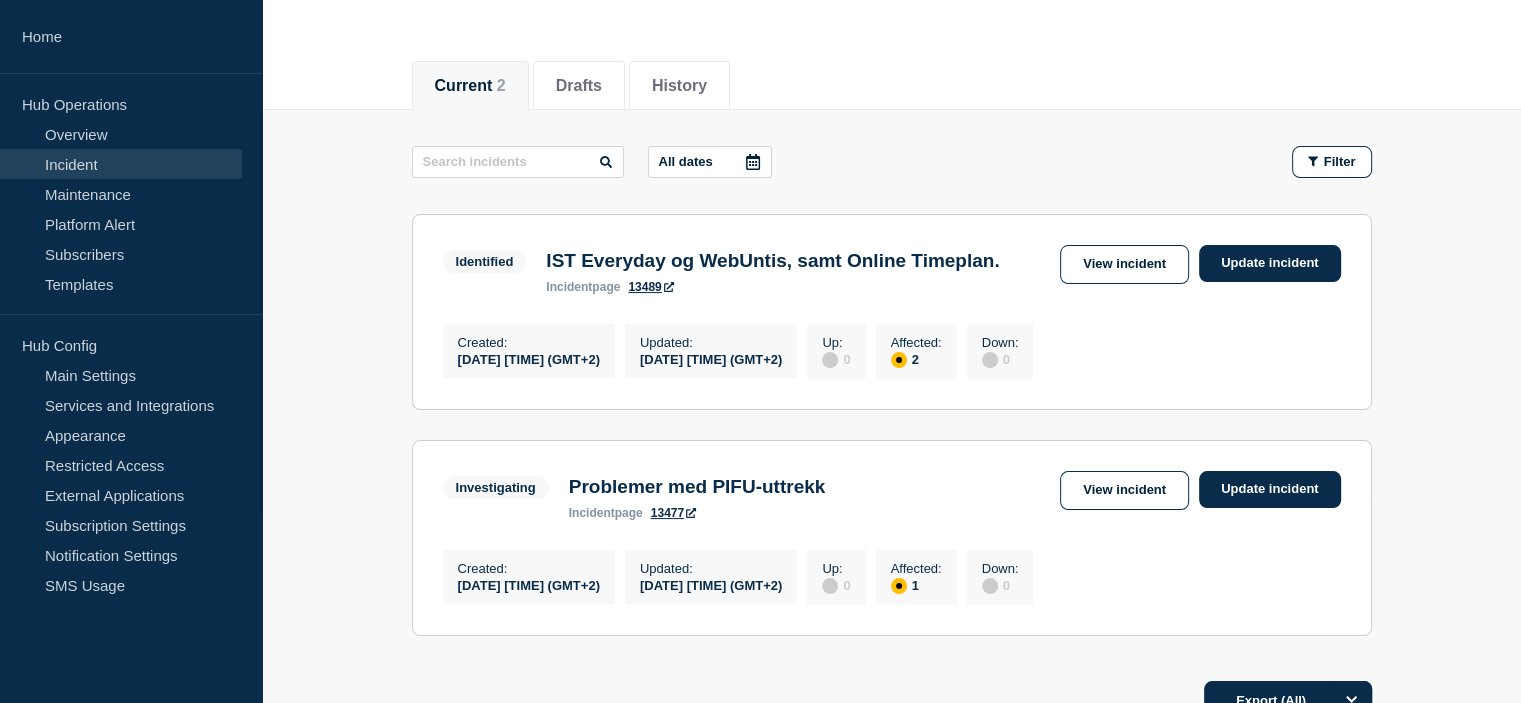 click on "IST Everyday og WebUntis, samt Online Timeplan." at bounding box center (772, 261) 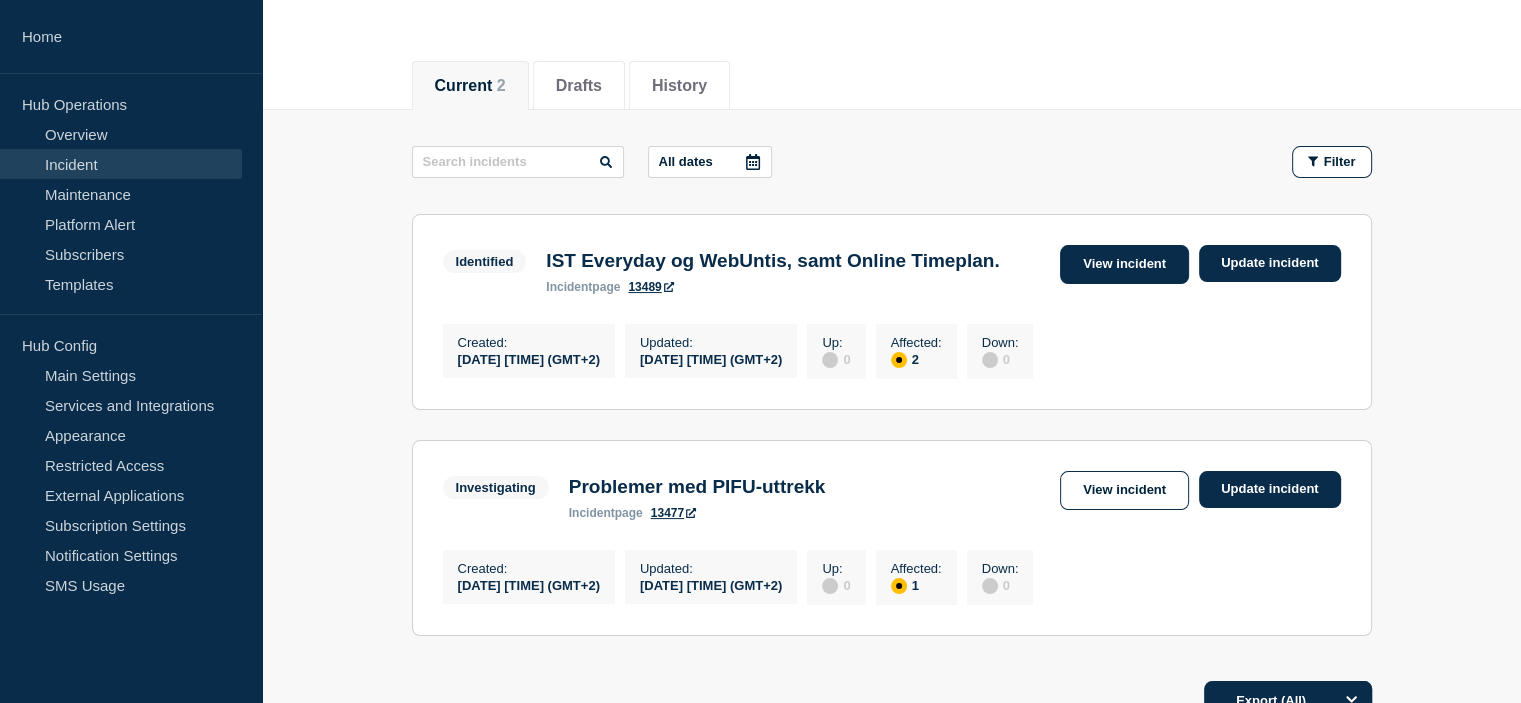 click on "View incident" at bounding box center [1124, 264] 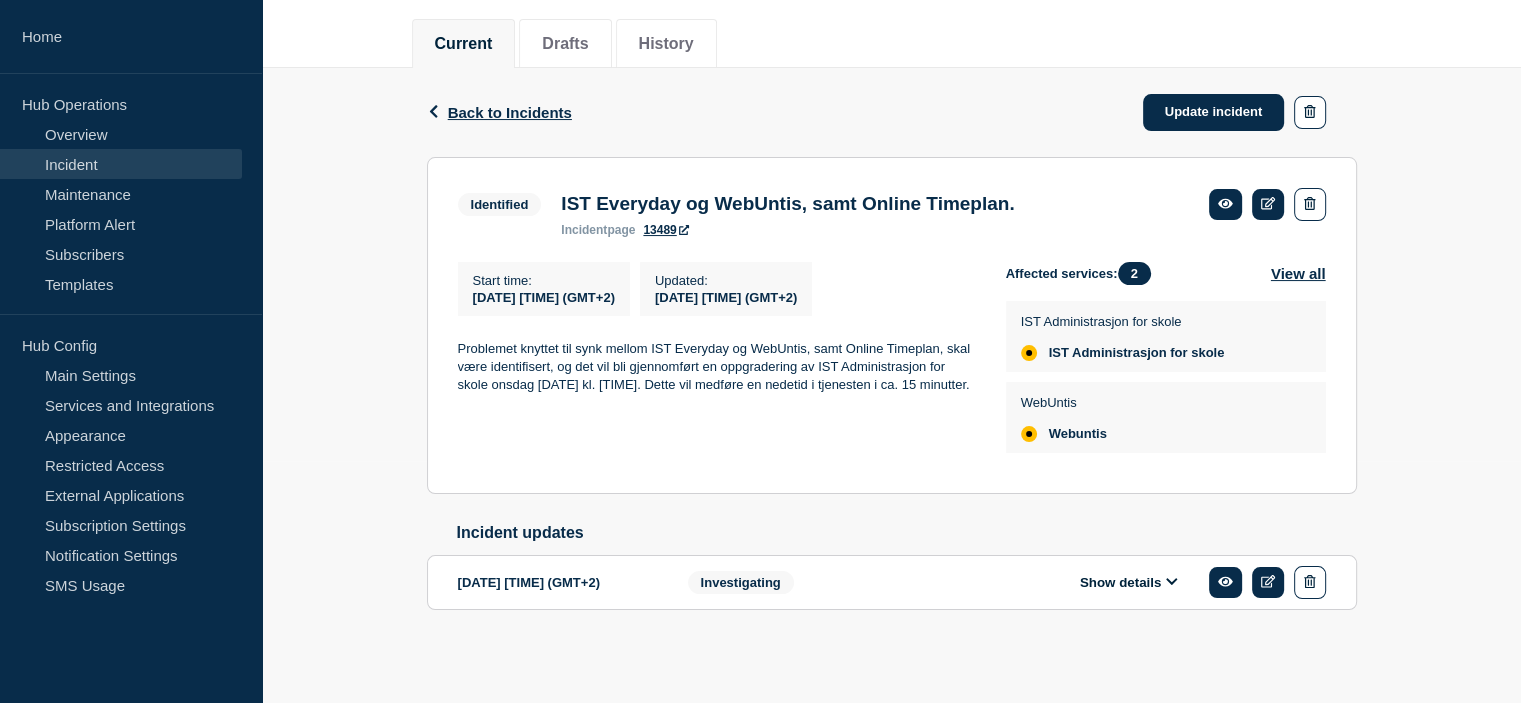 scroll, scrollTop: 258, scrollLeft: 0, axis: vertical 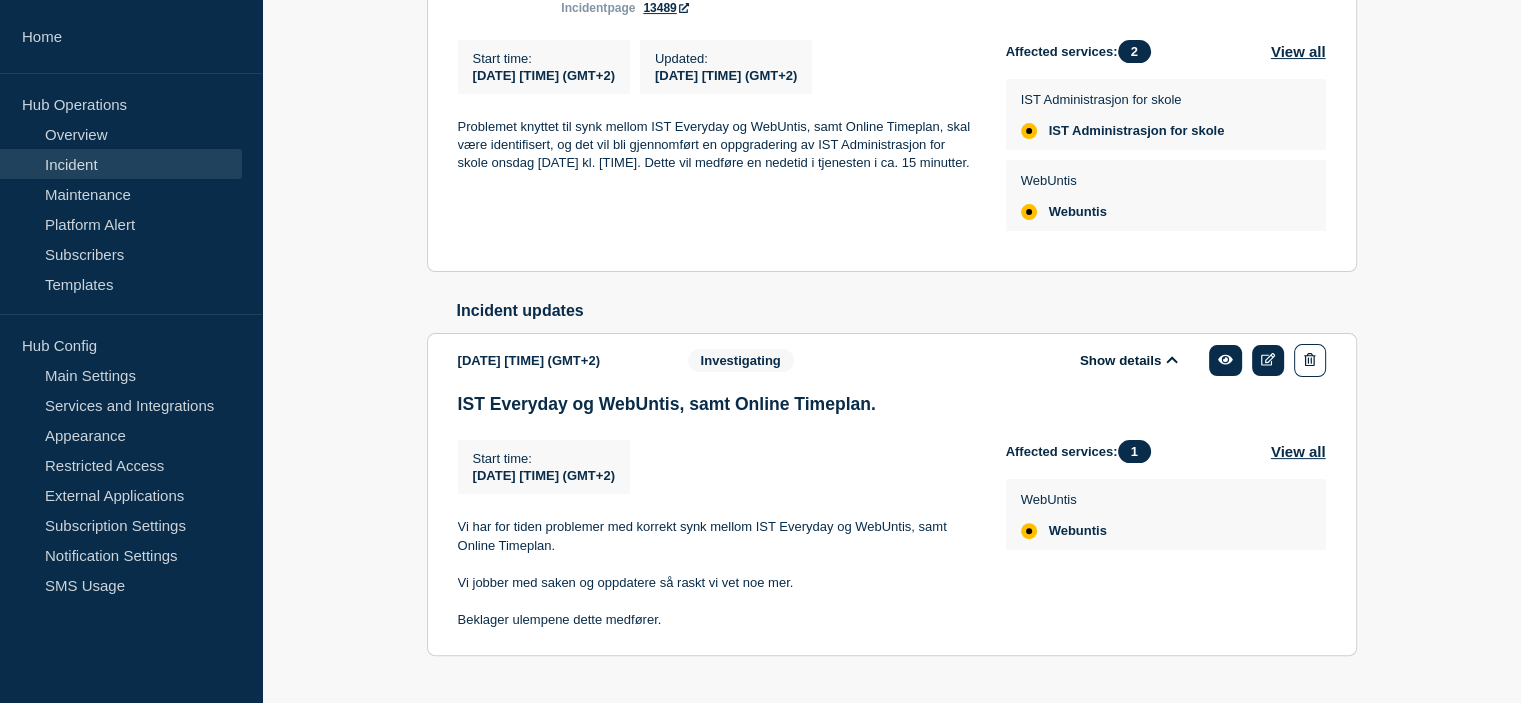 drag, startPoint x: 688, startPoint y: 640, endPoint x: 449, endPoint y: 549, distance: 255.73814 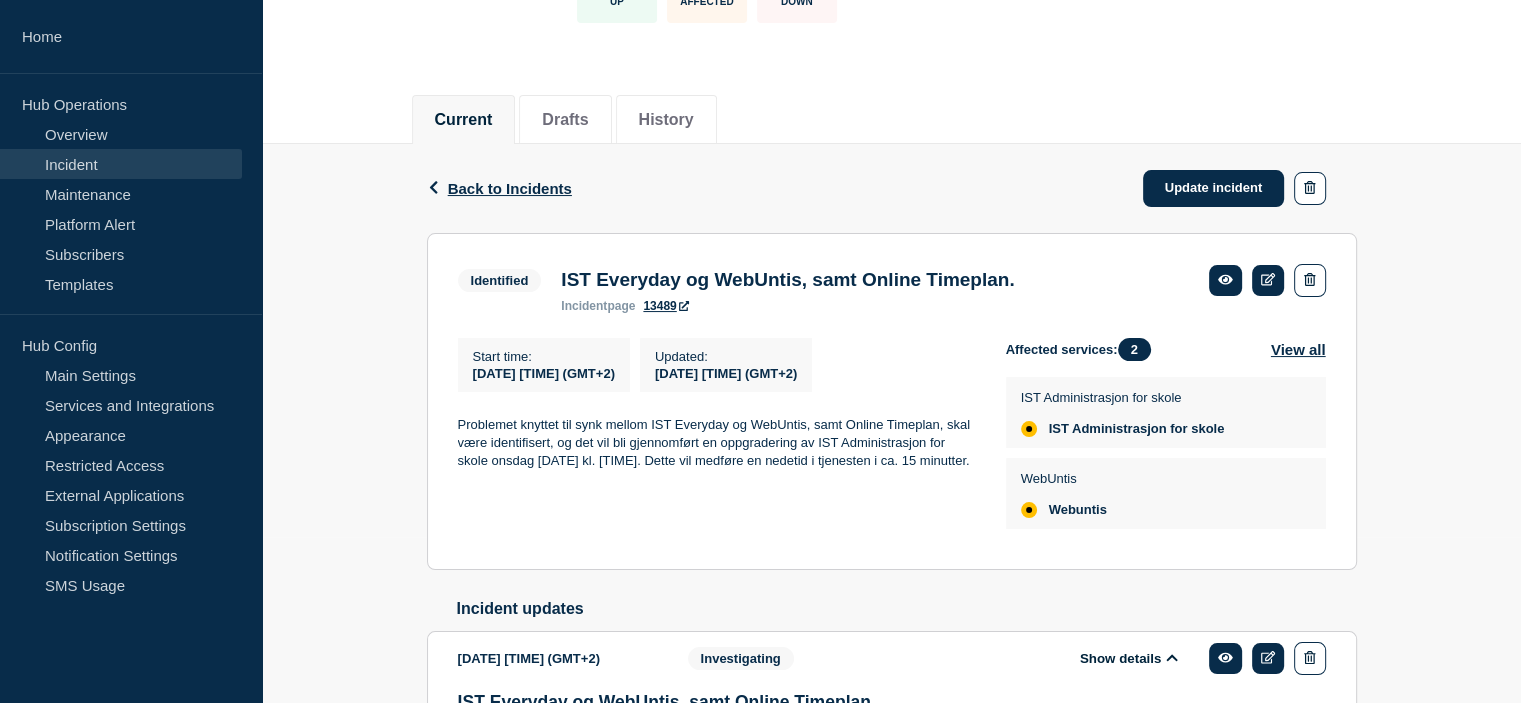 scroll, scrollTop: 164, scrollLeft: 0, axis: vertical 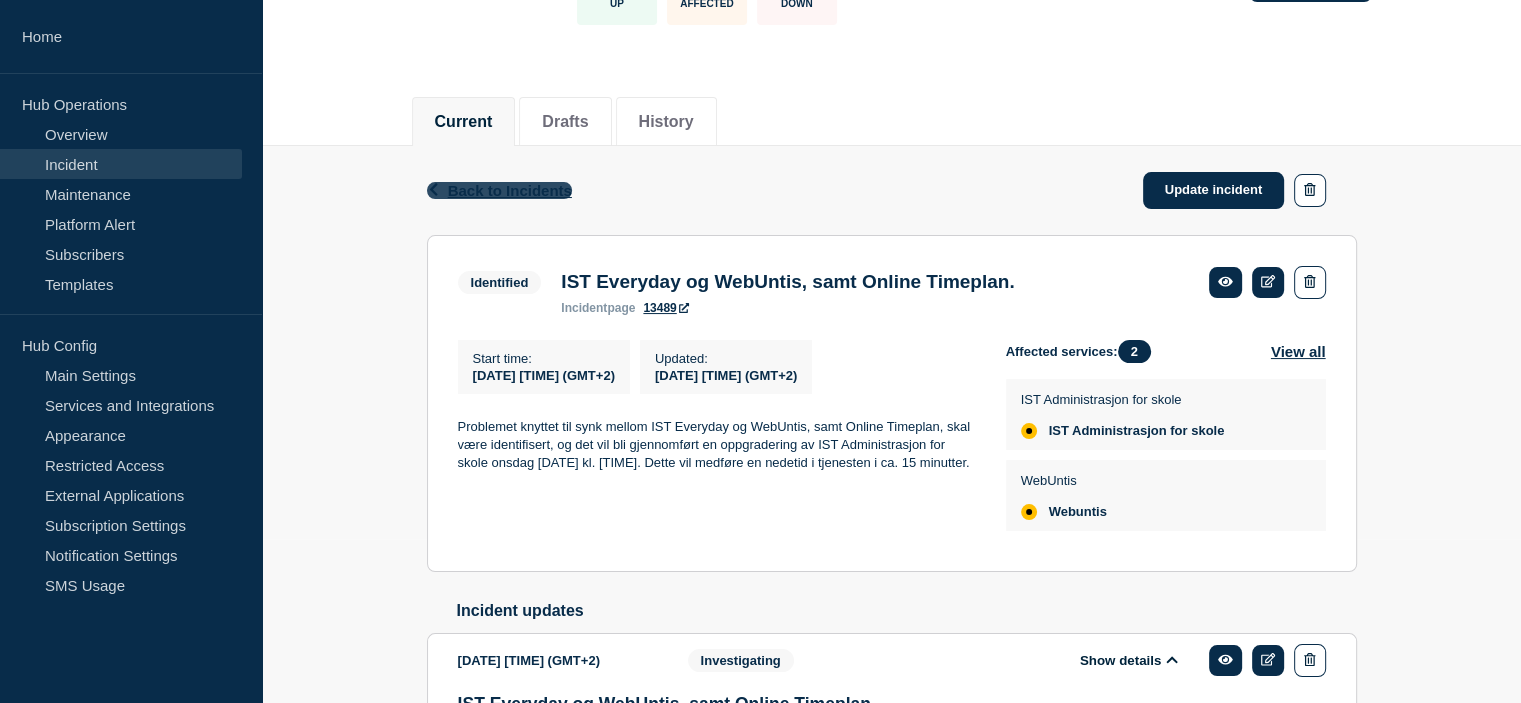 click 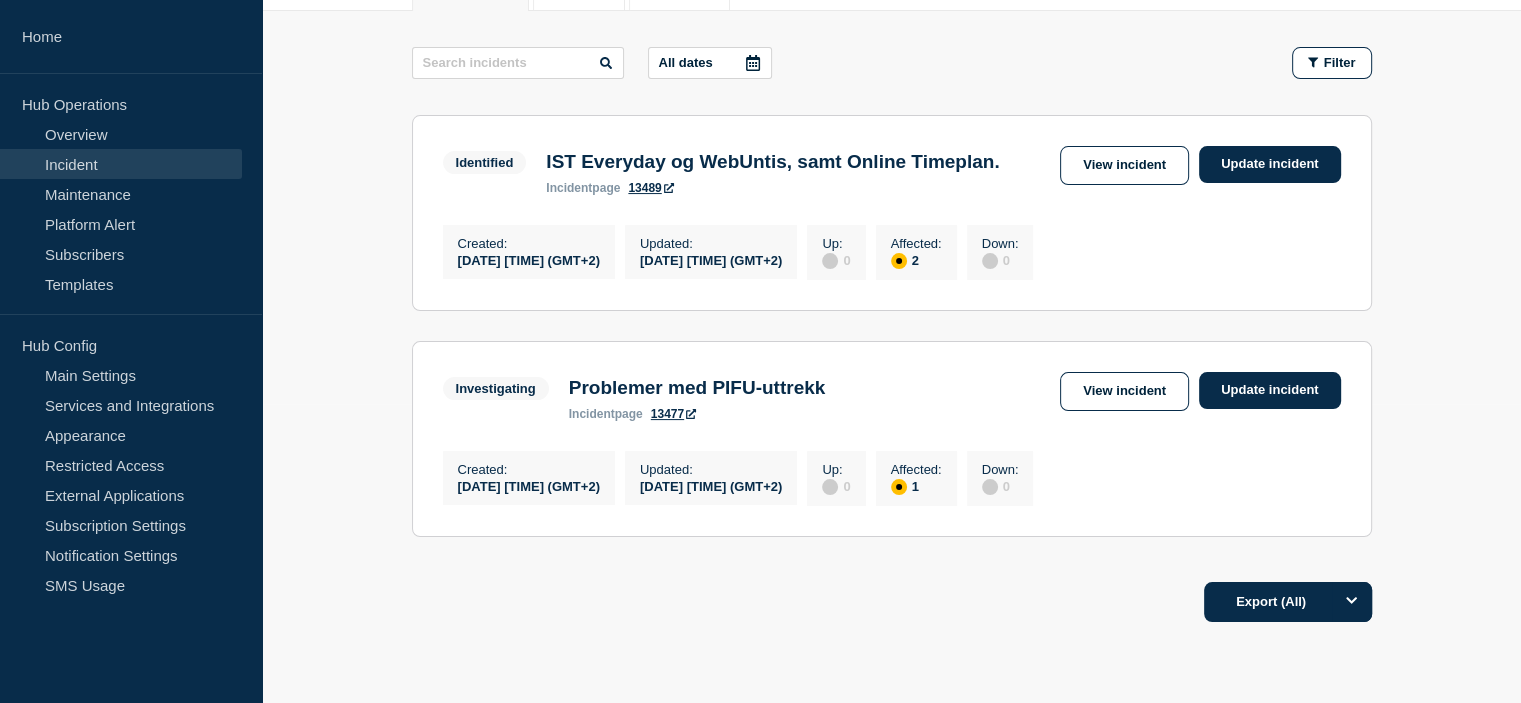 scroll, scrollTop: 300, scrollLeft: 0, axis: vertical 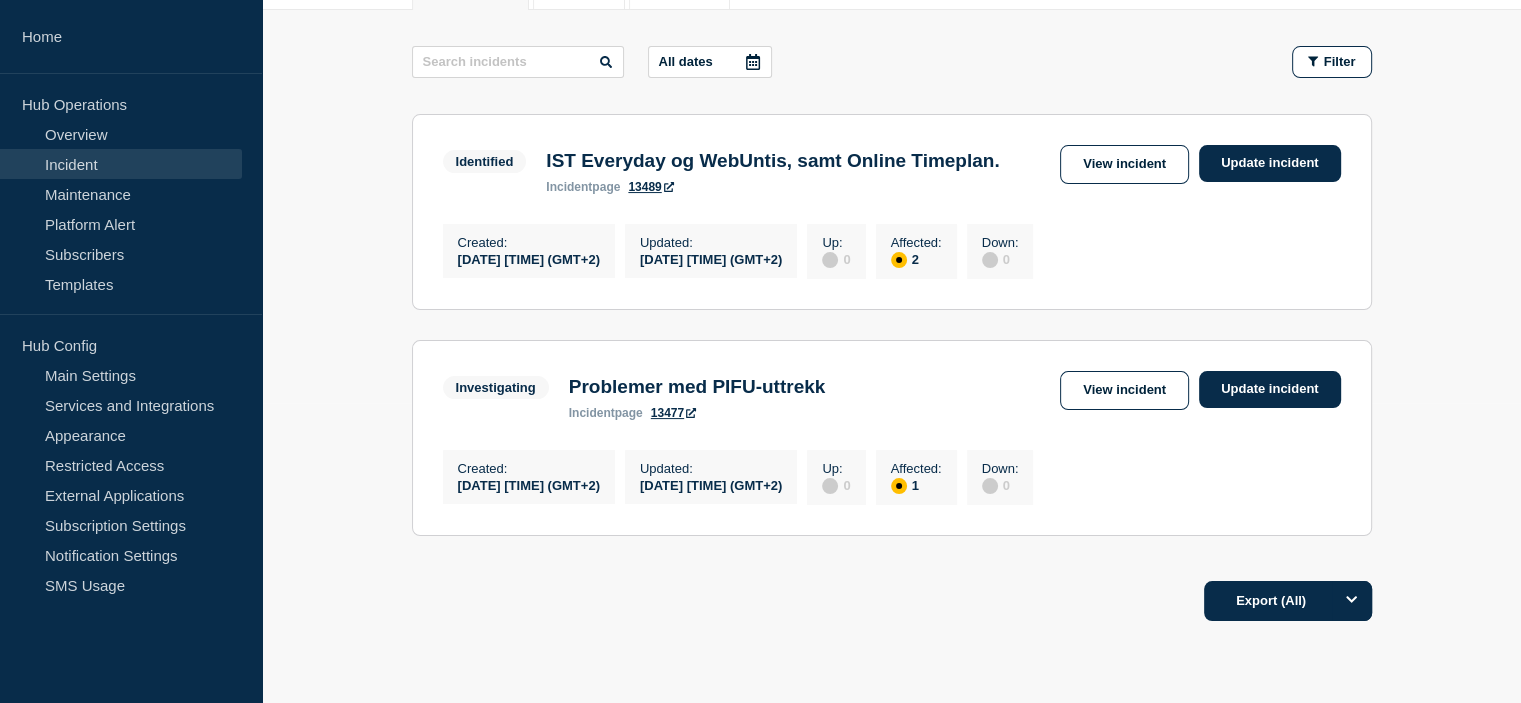 click on "Problemer med PIFU-uttrekk" at bounding box center (697, 387) 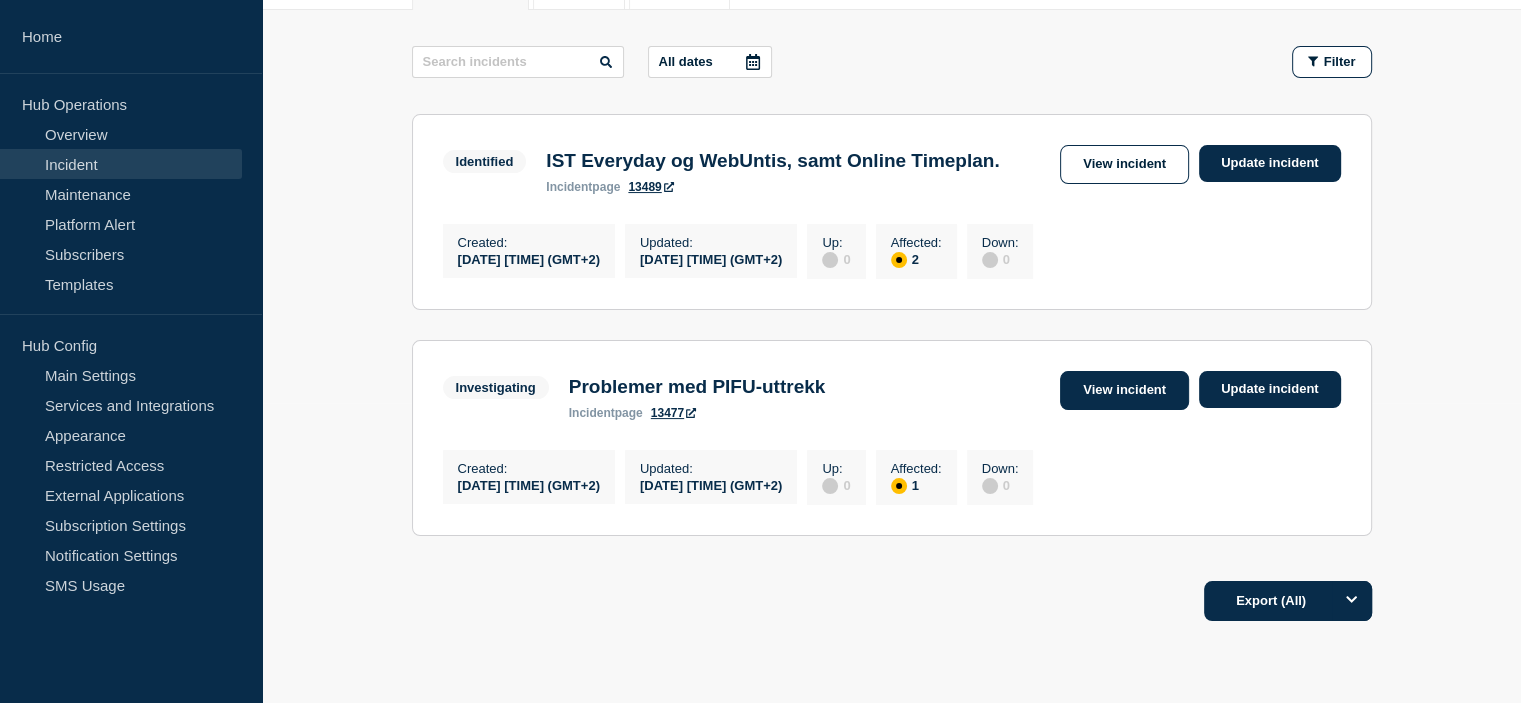 click on "View incident" at bounding box center (1124, 390) 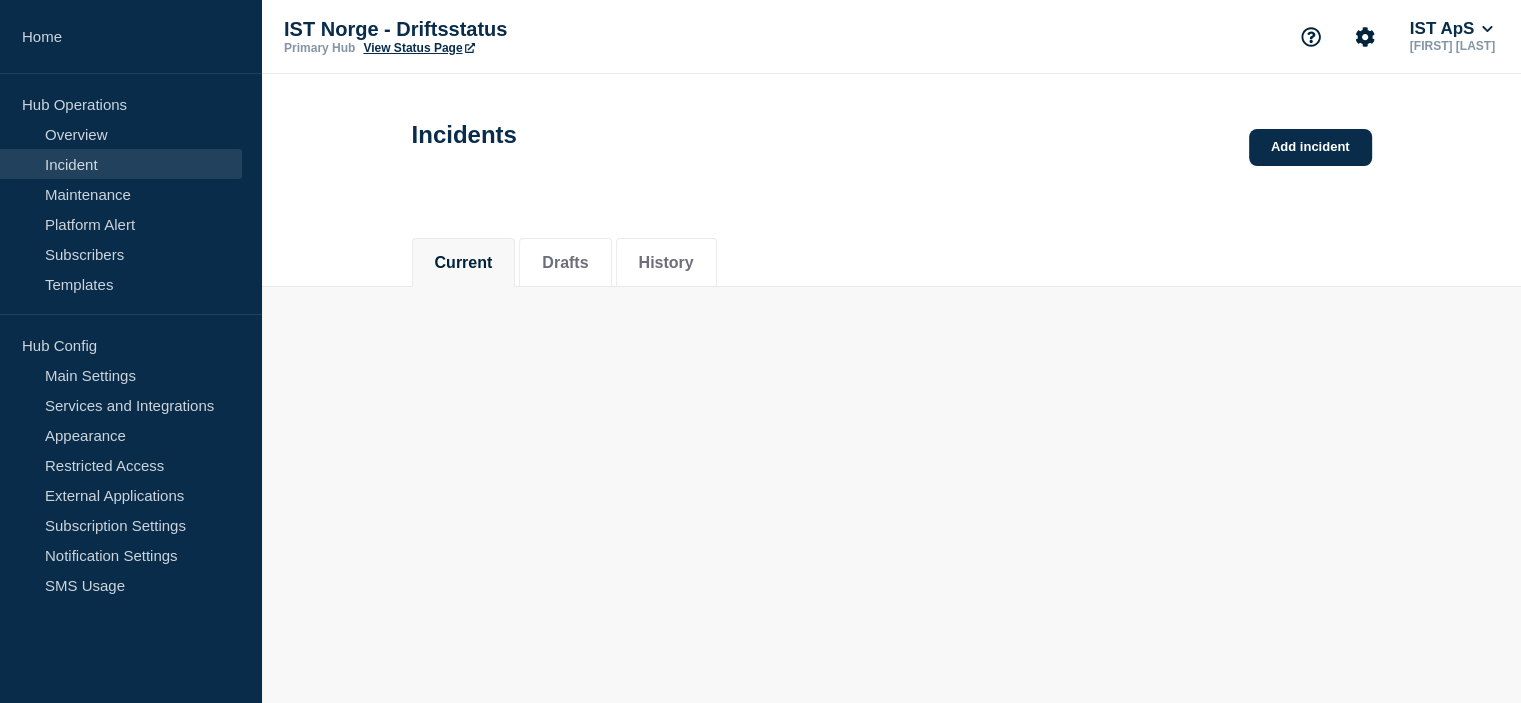 scroll, scrollTop: 0, scrollLeft: 0, axis: both 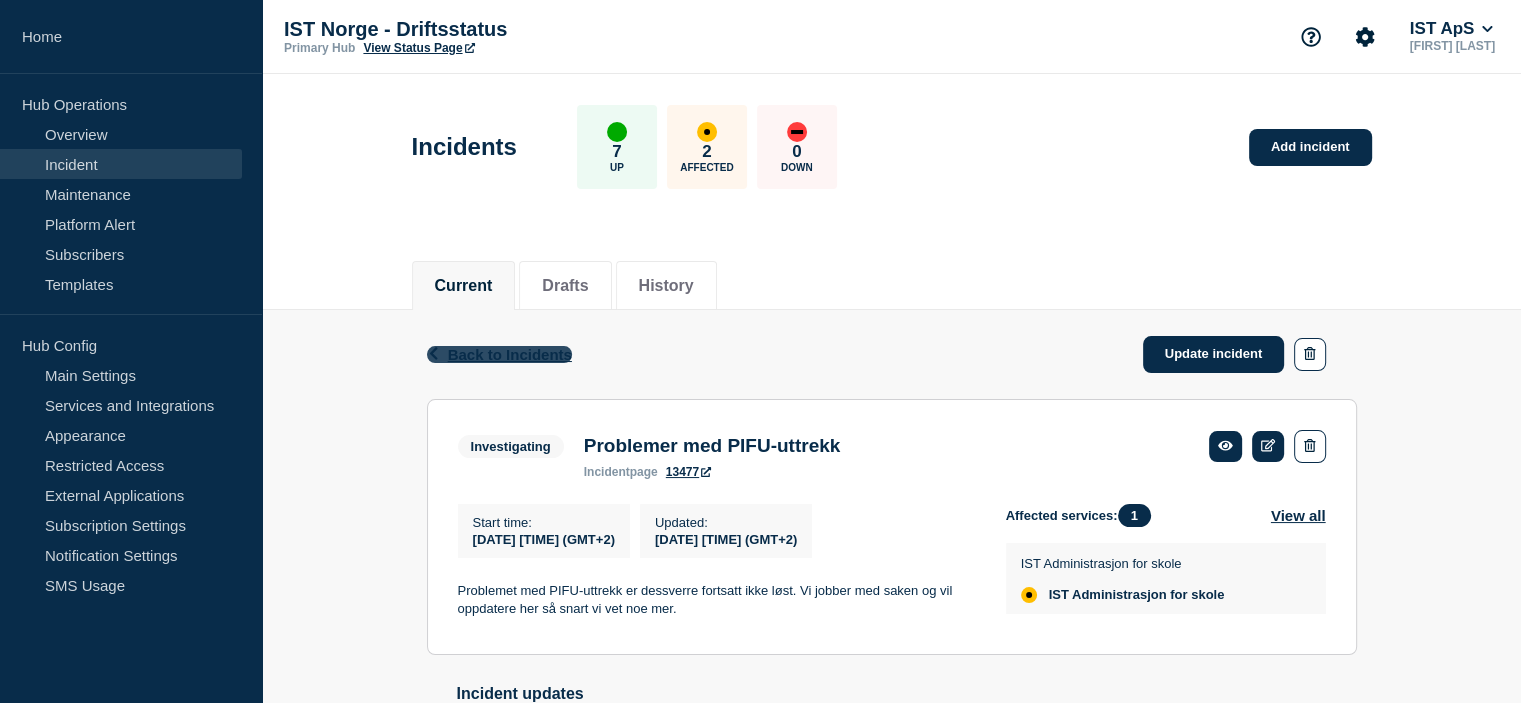 click 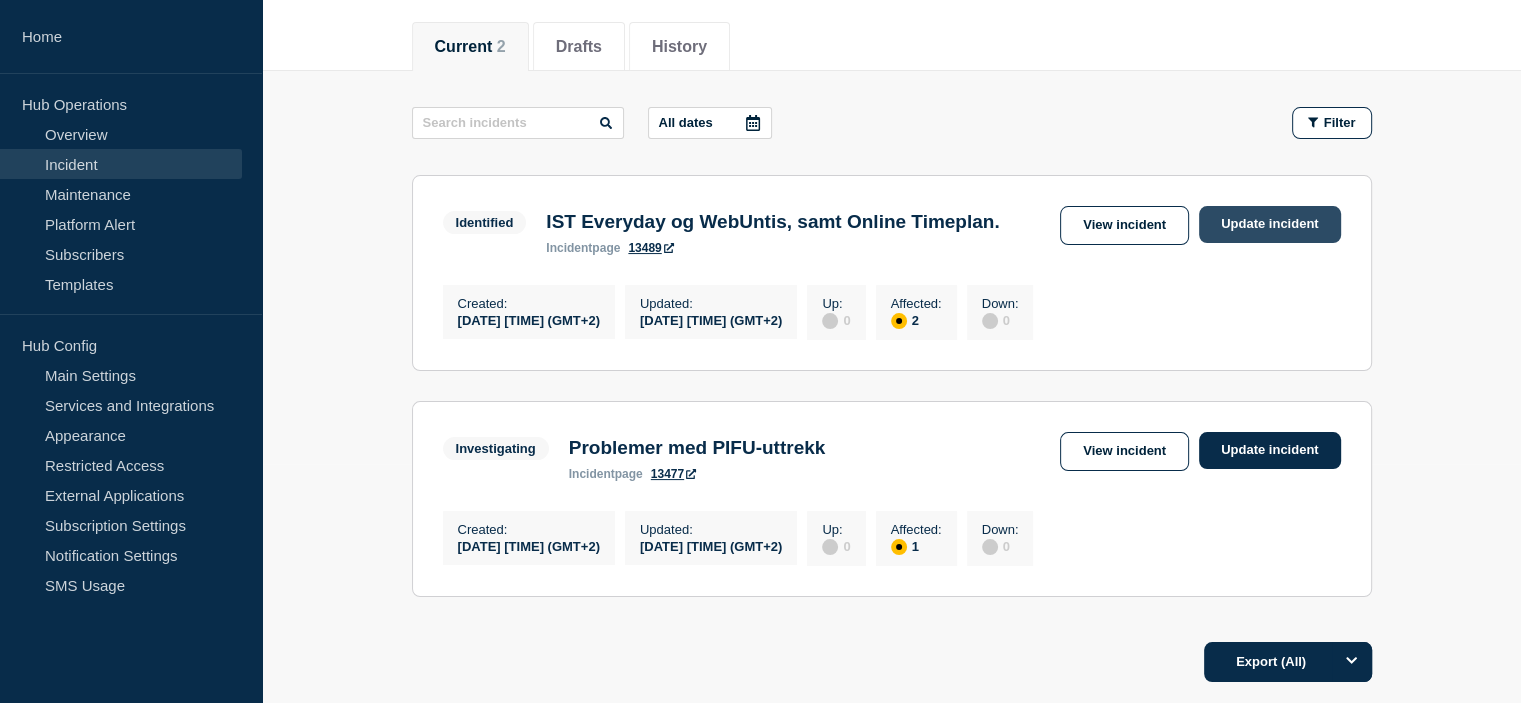 scroll, scrollTop: 237, scrollLeft: 0, axis: vertical 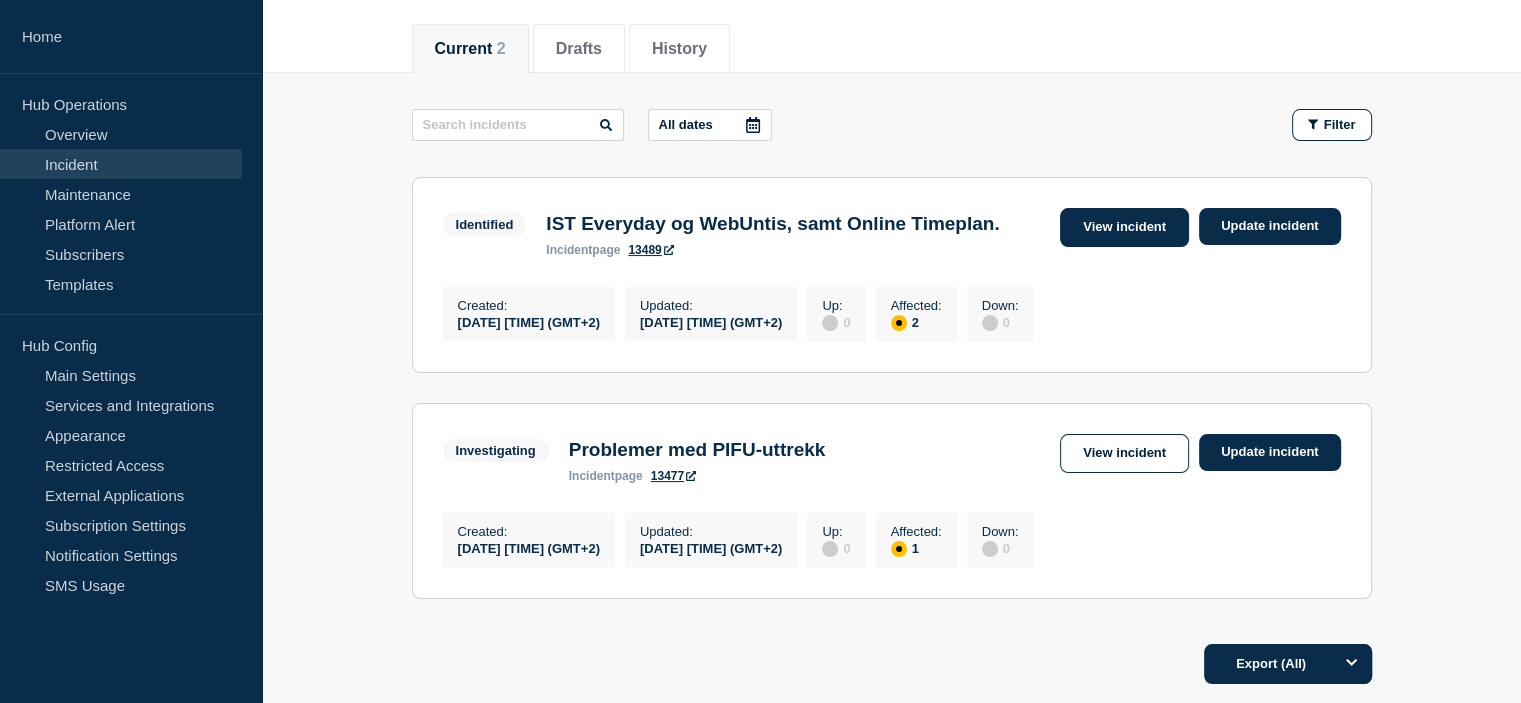 click on "View incident" at bounding box center [1124, 227] 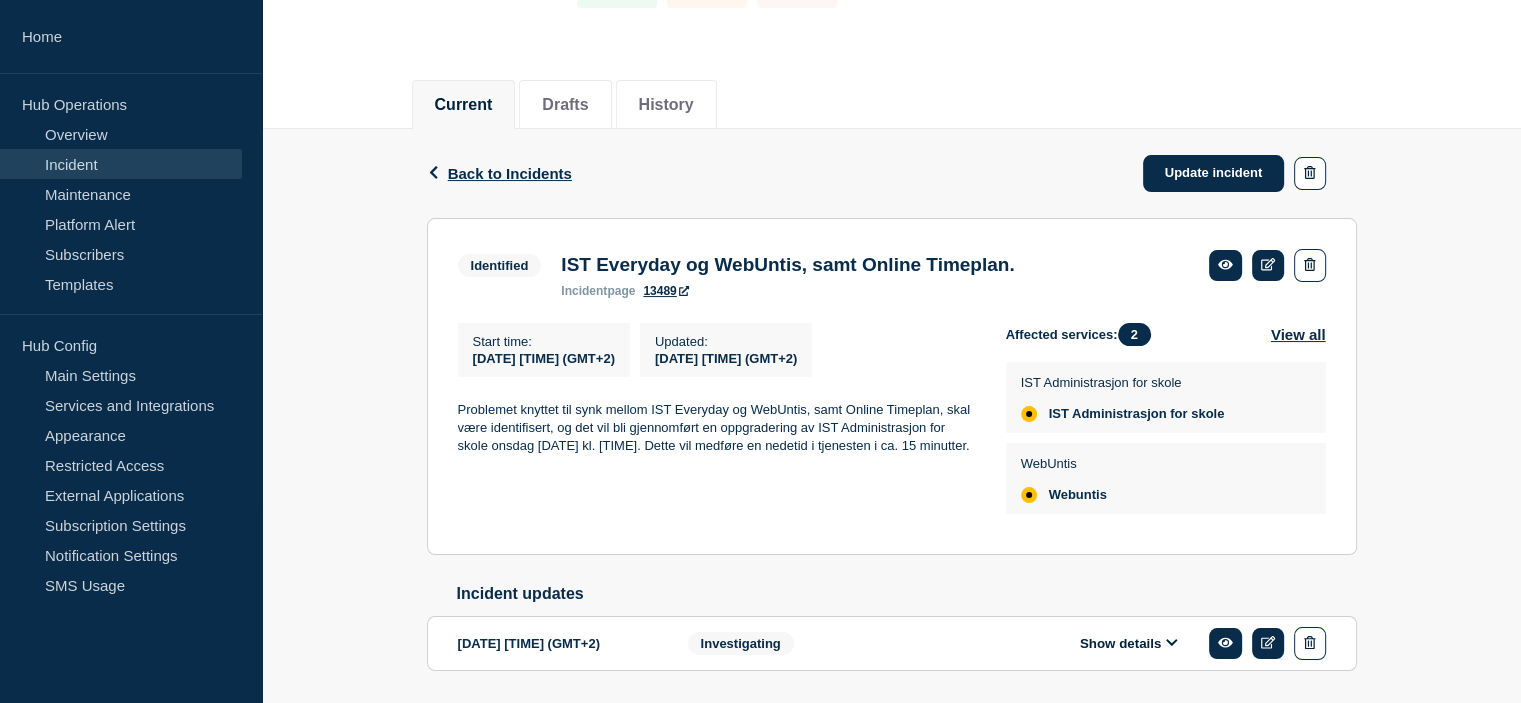 scroll, scrollTop: 200, scrollLeft: 0, axis: vertical 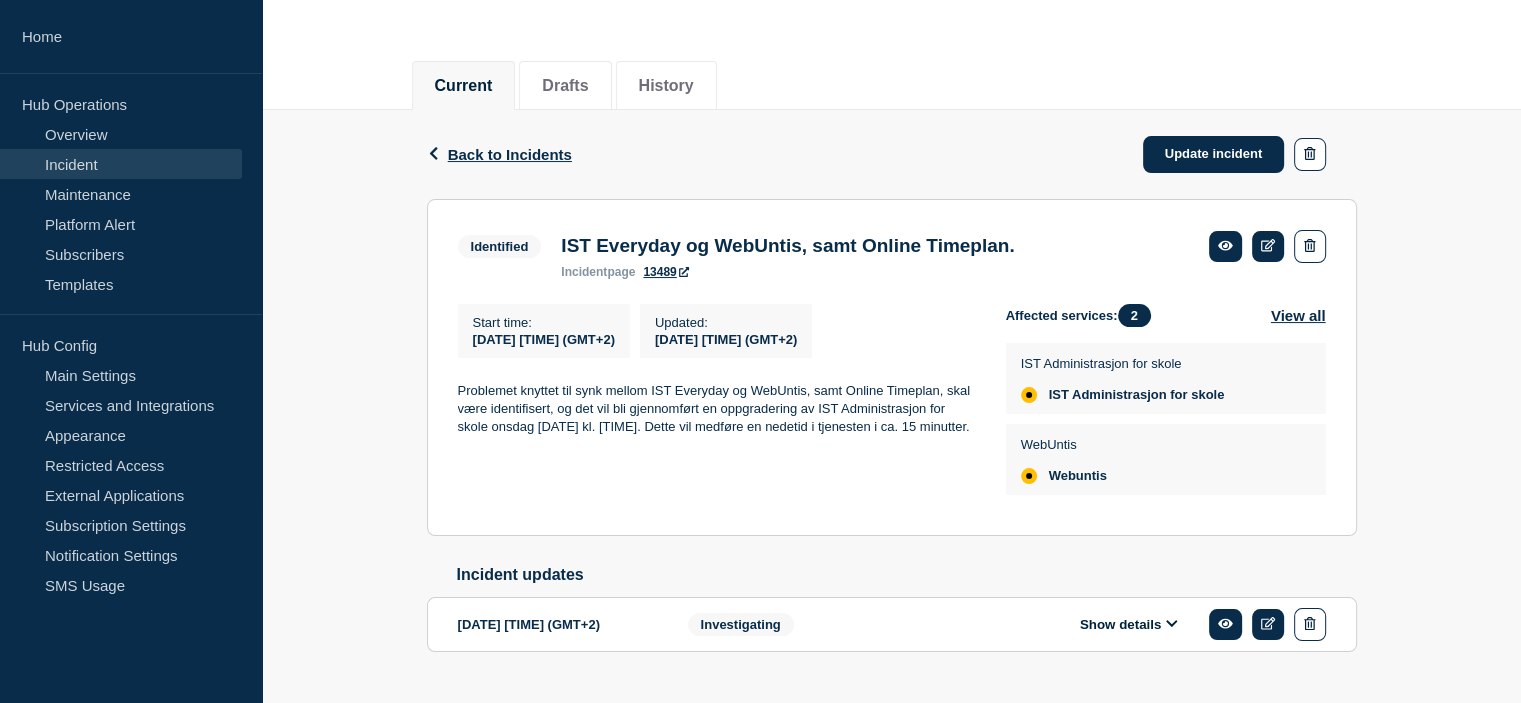 drag, startPoint x: 542, startPoint y: 455, endPoint x: 452, endPoint y: 396, distance: 107.61505 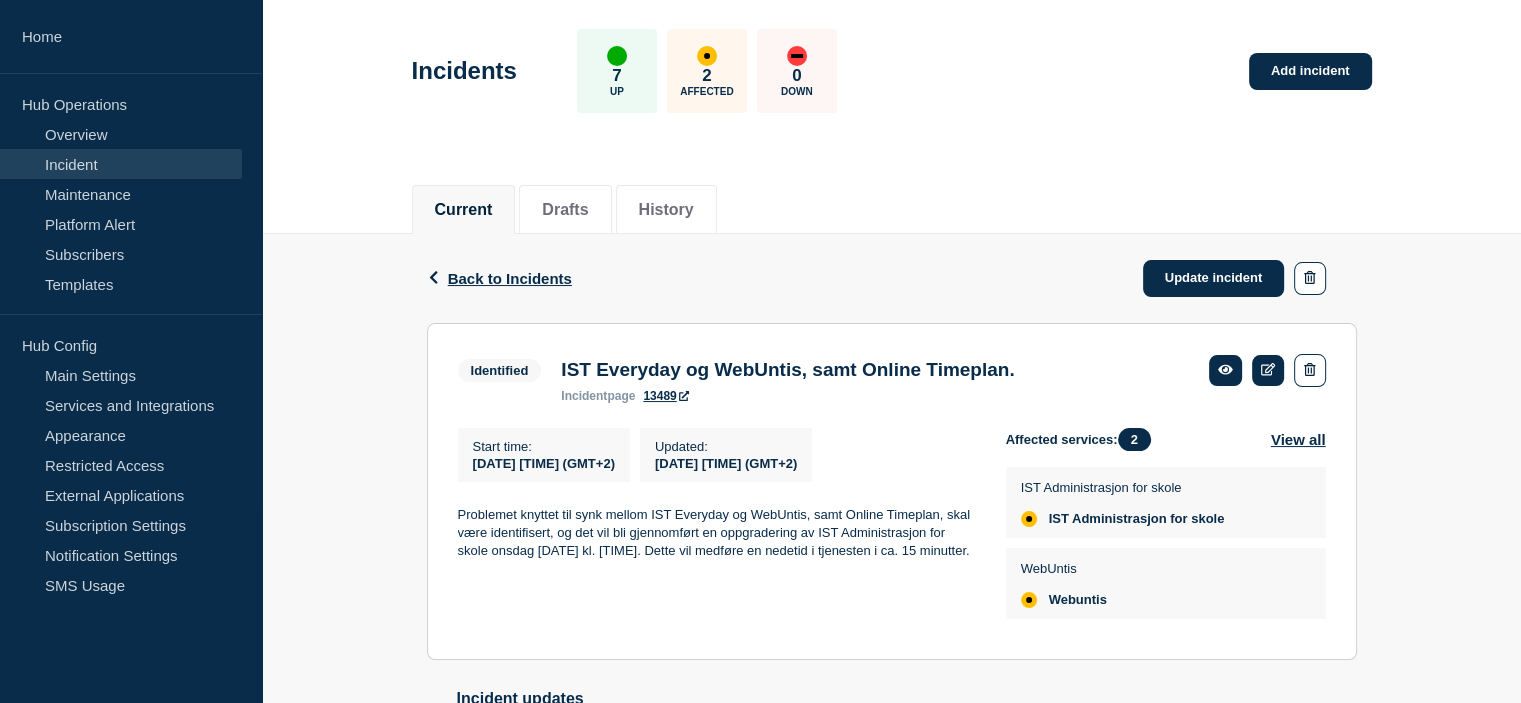 scroll, scrollTop: 66, scrollLeft: 0, axis: vertical 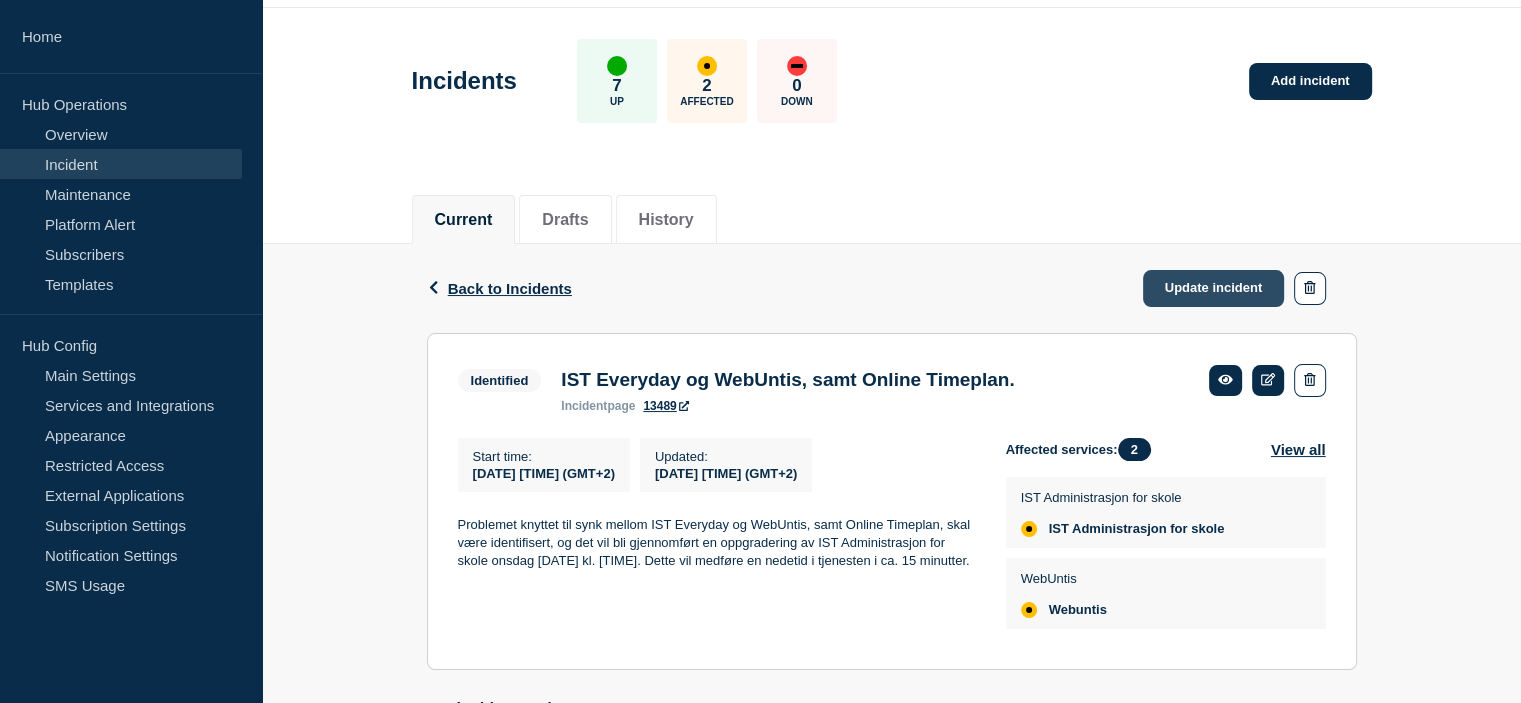click on "Update incident" 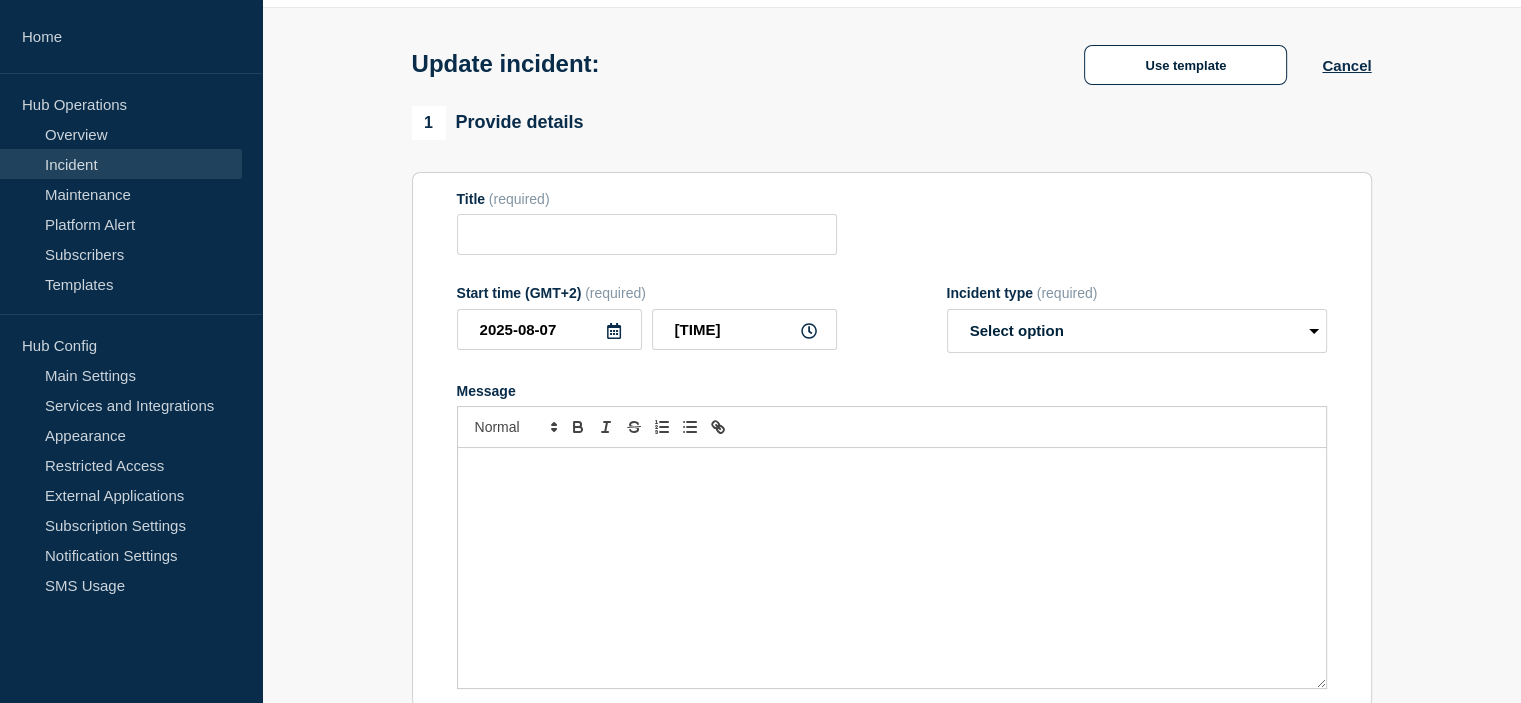 type on "IST Everyday og WebUntis, samt Online Timeplan." 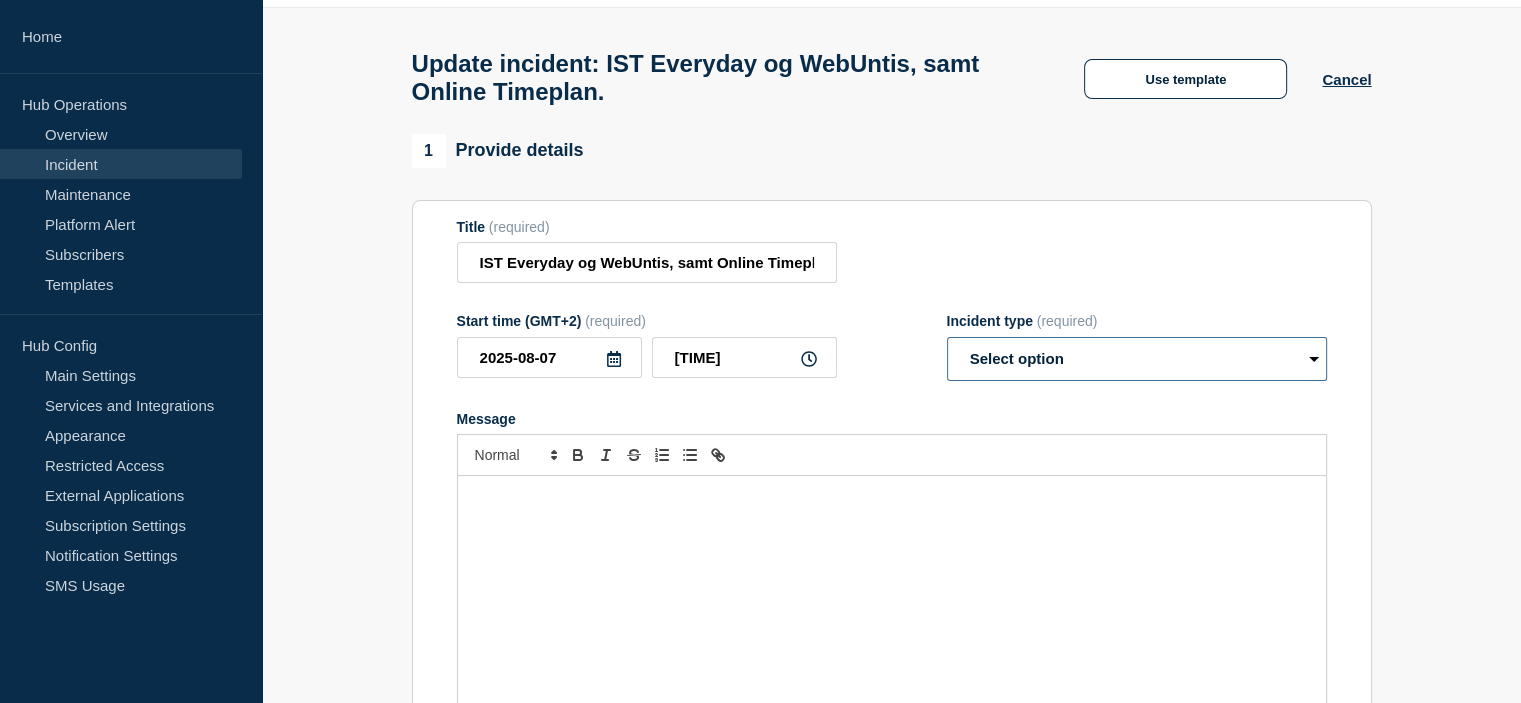 click on "Select option Investigating Identified Monitoring Resolved" at bounding box center (1137, 359) 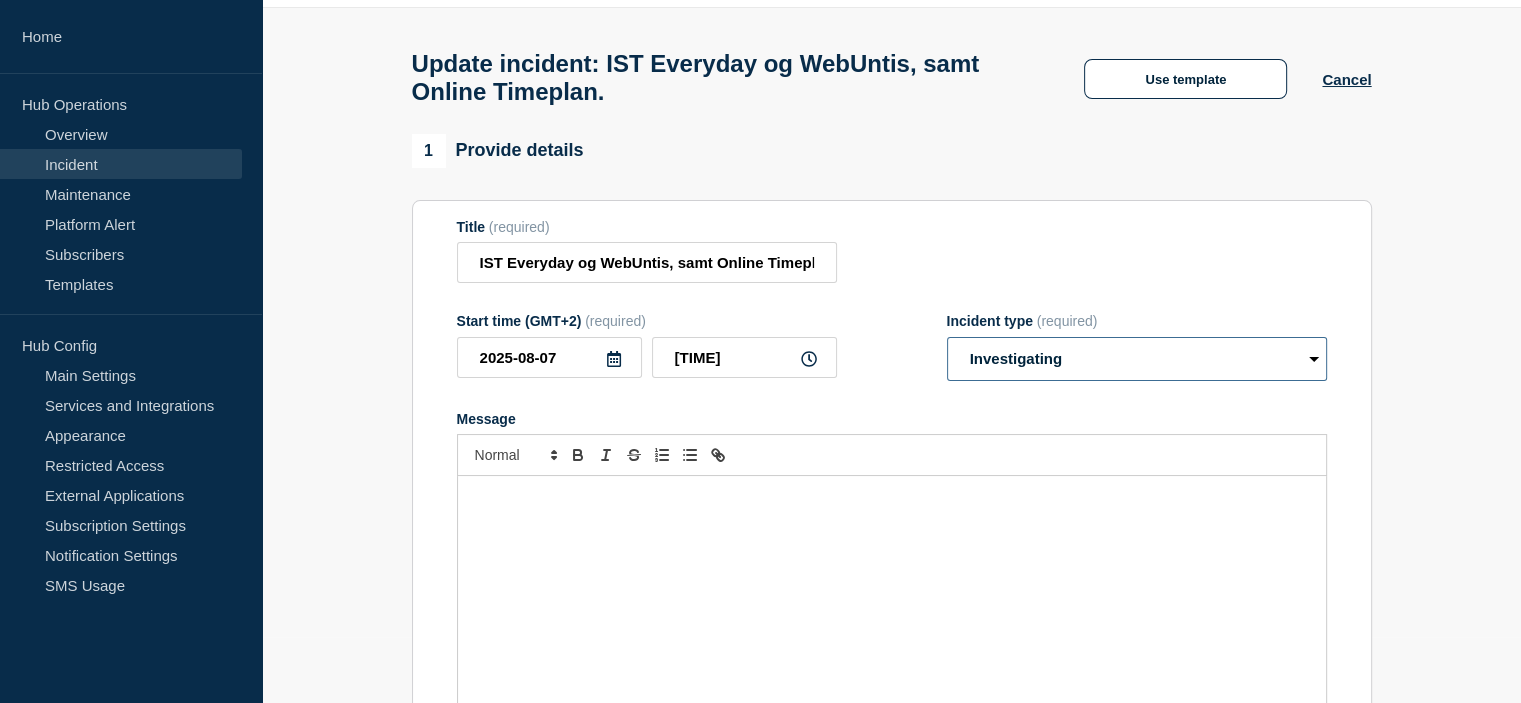 click on "Select option Investigating Identified Monitoring Resolved" at bounding box center [1137, 359] 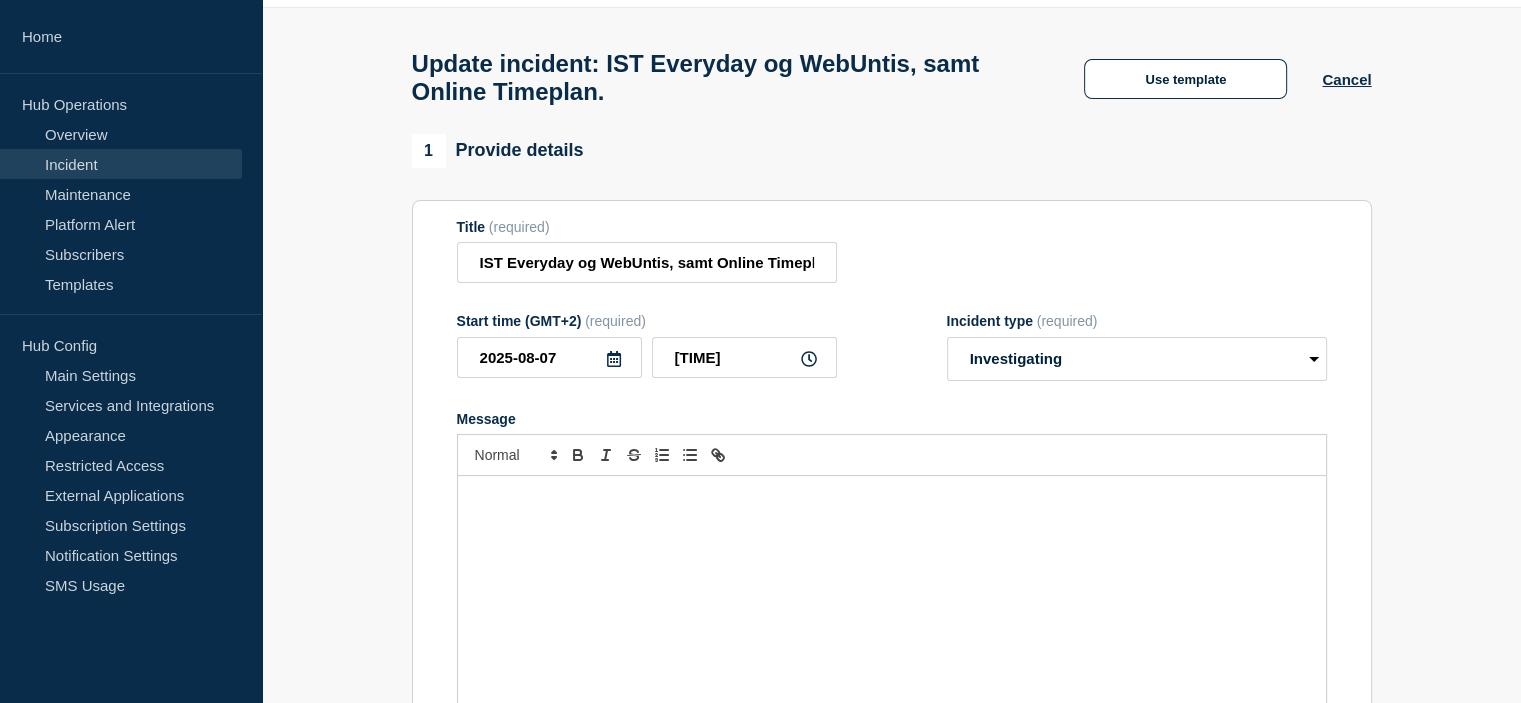 click at bounding box center (892, 497) 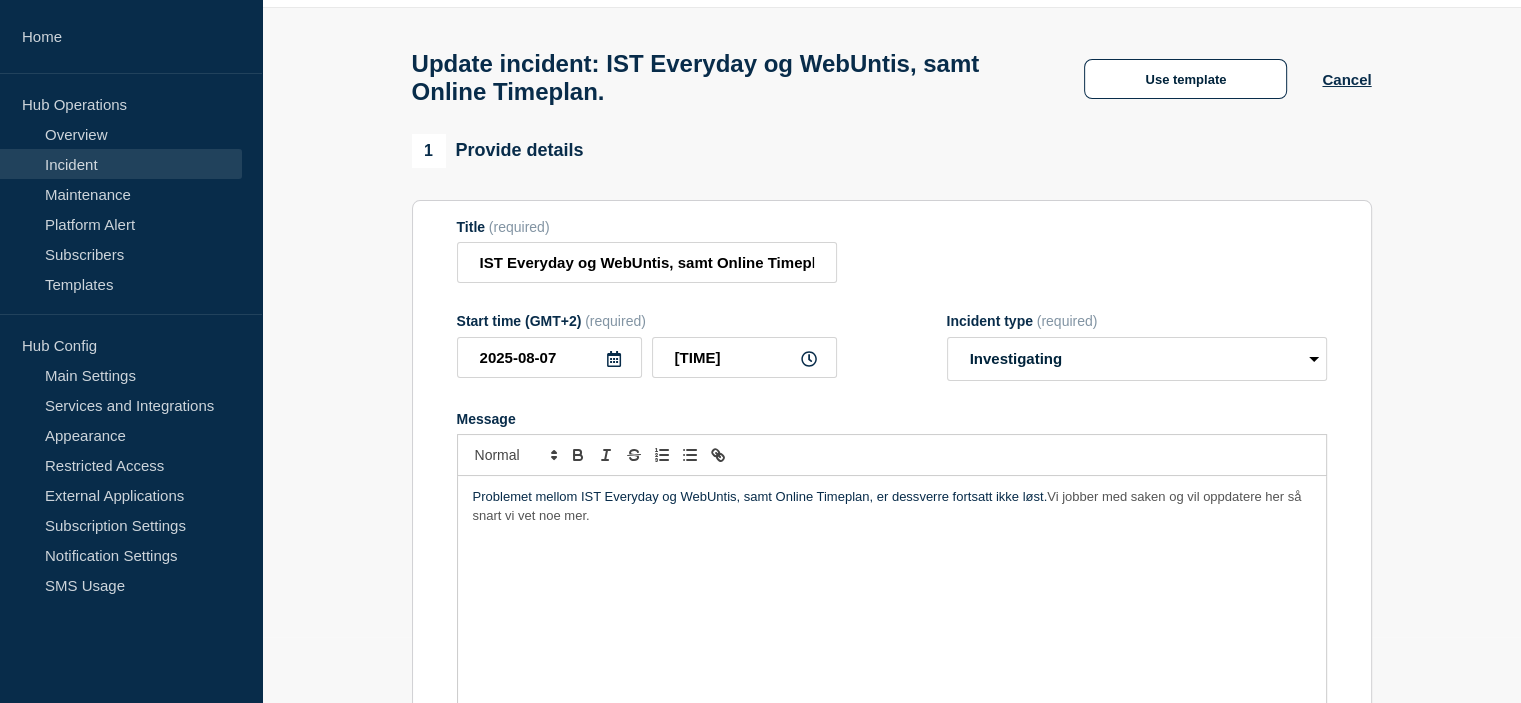 drag, startPoint x: 622, startPoint y: 513, endPoint x: 686, endPoint y: 515, distance: 64.03124 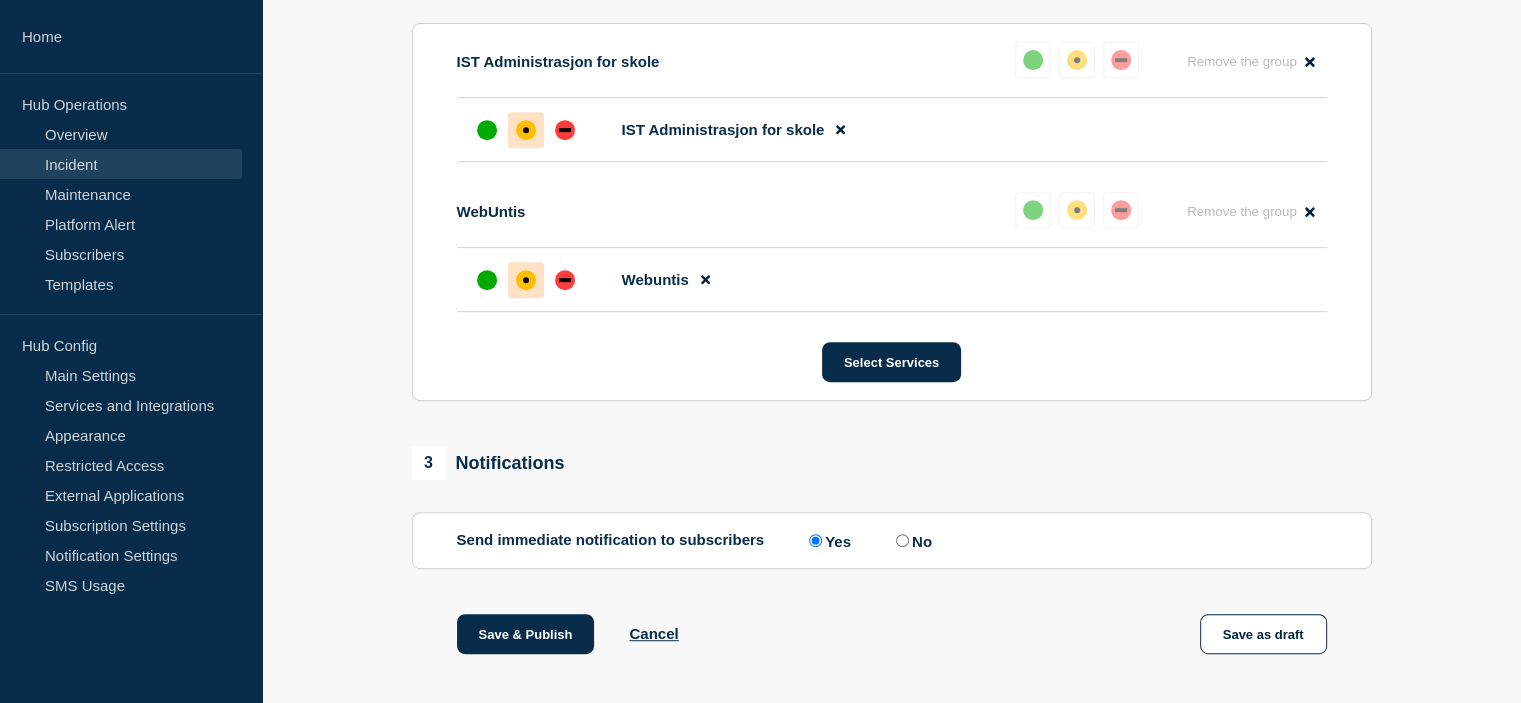 scroll, scrollTop: 900, scrollLeft: 0, axis: vertical 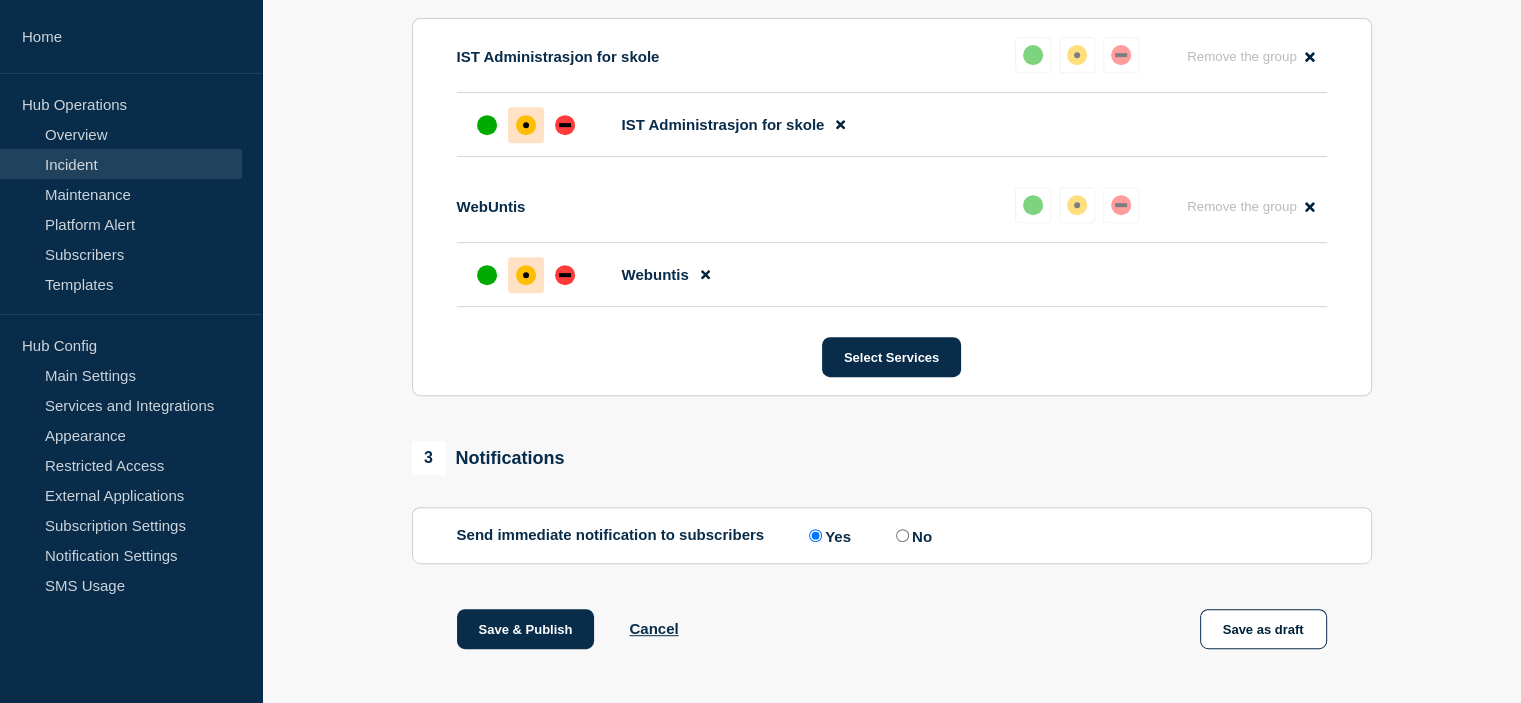 click on "No" at bounding box center (902, 535) 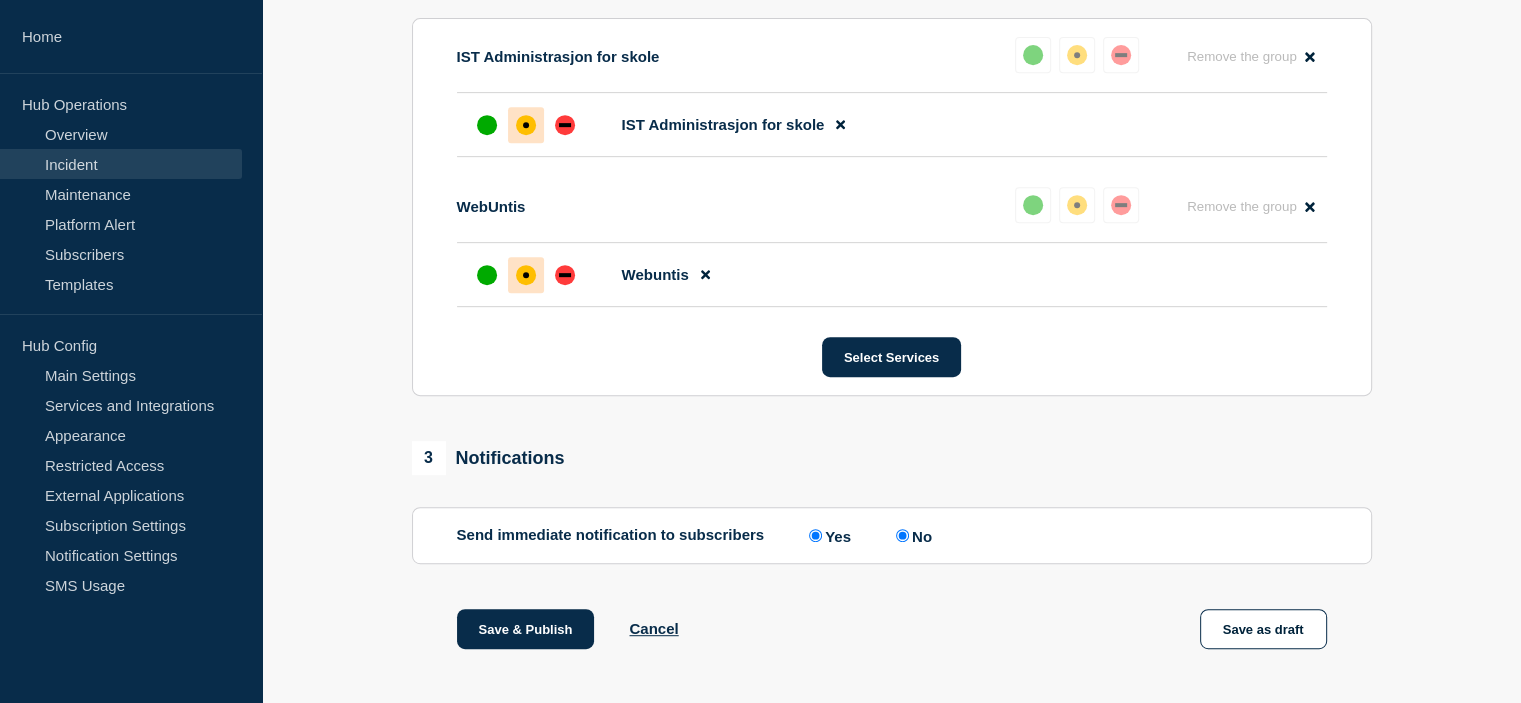 radio on "false" 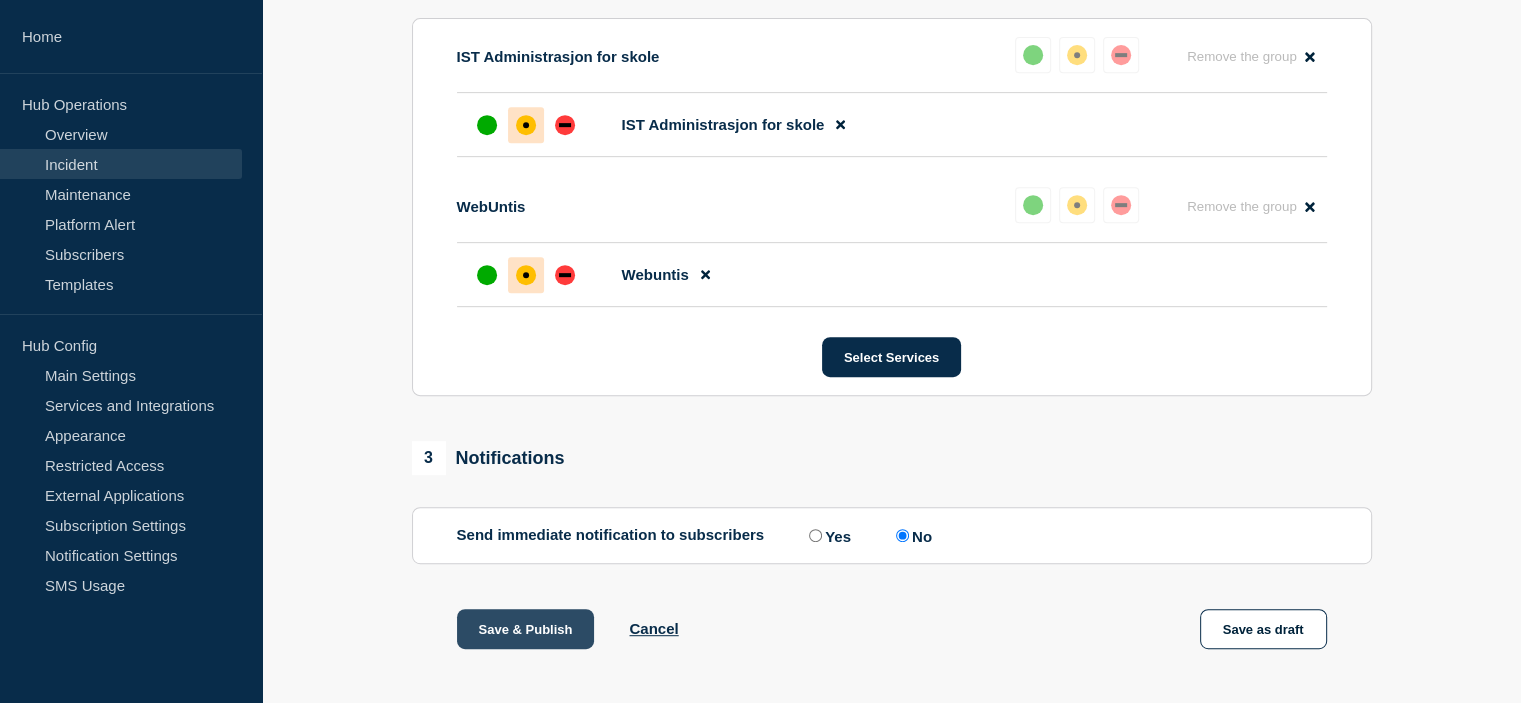 click on "Save & Publish" at bounding box center [526, 629] 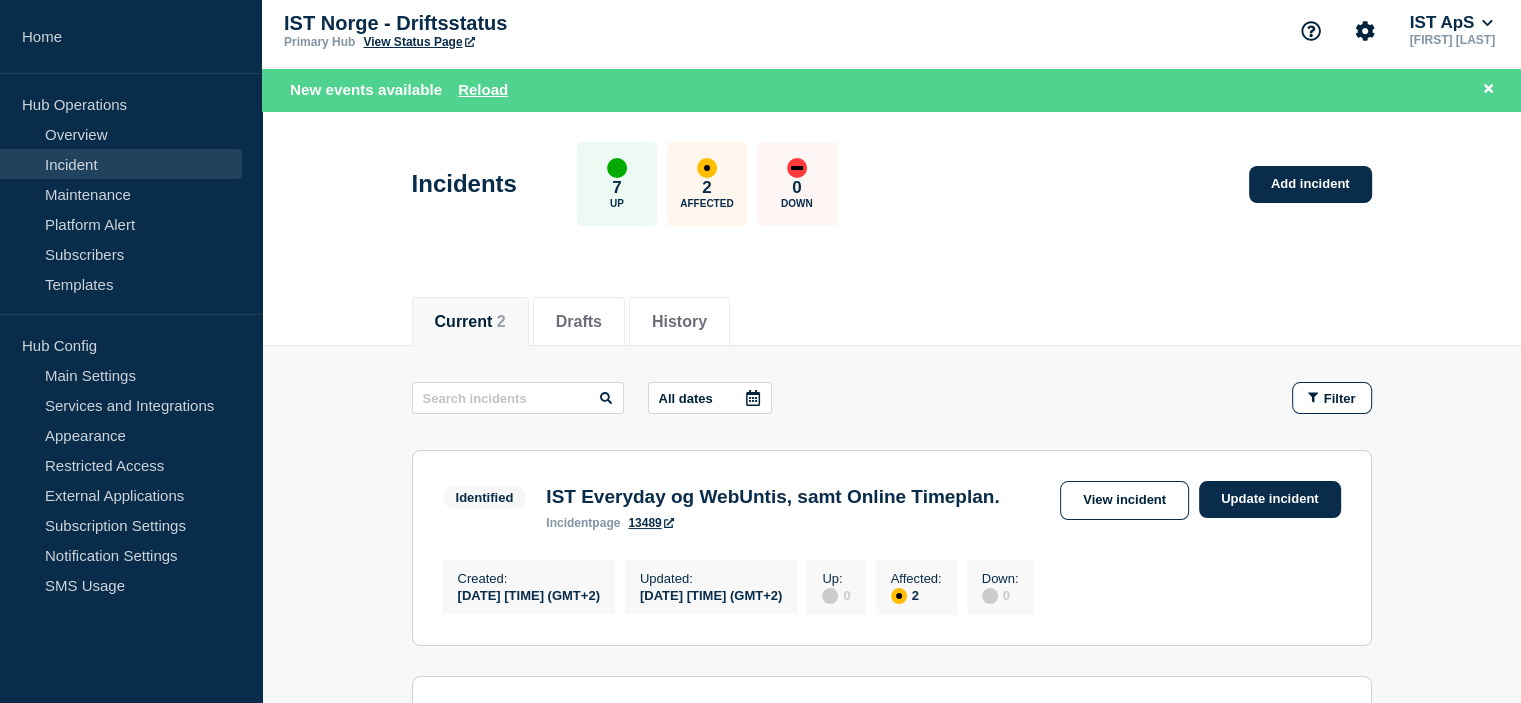 scroll, scrollTop: 0, scrollLeft: 0, axis: both 